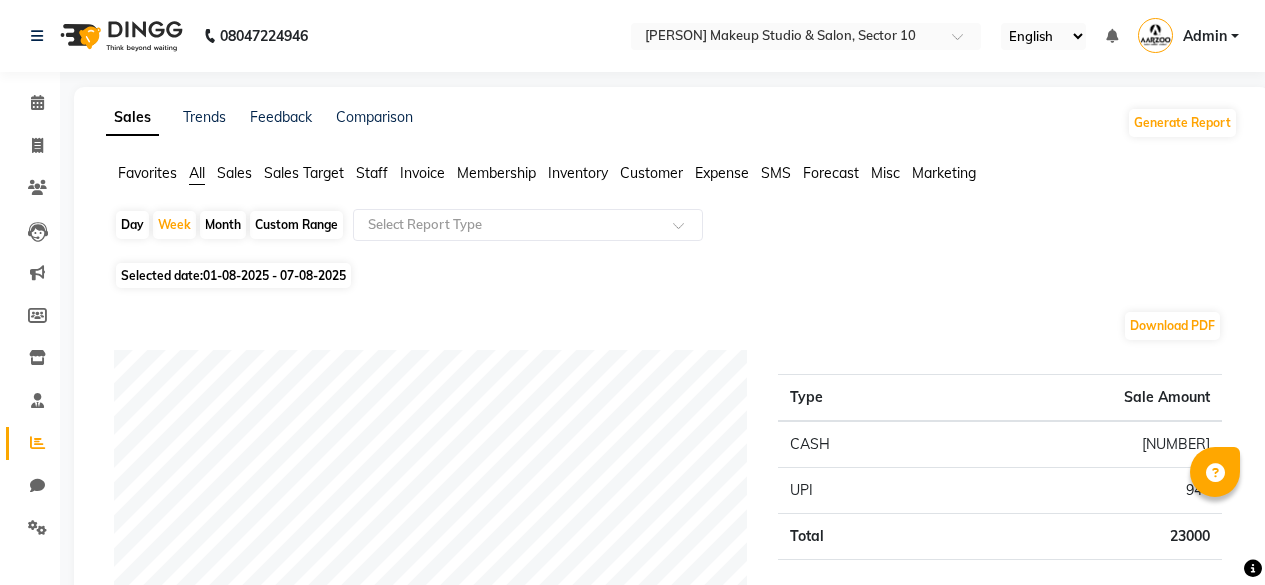 scroll, scrollTop: 200, scrollLeft: 0, axis: vertical 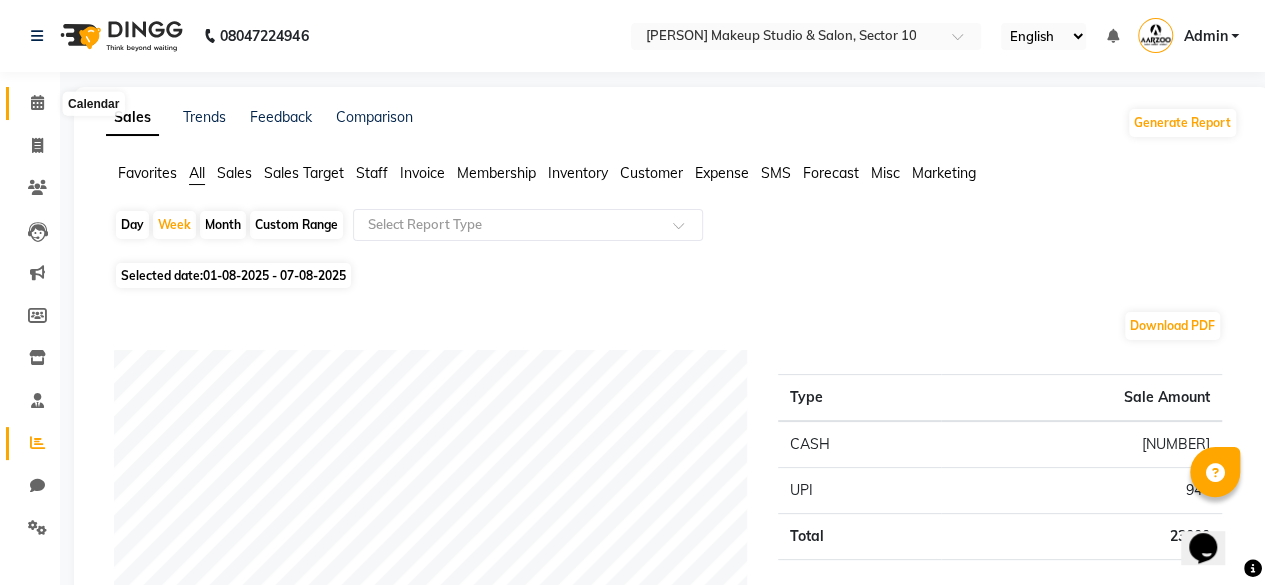 click 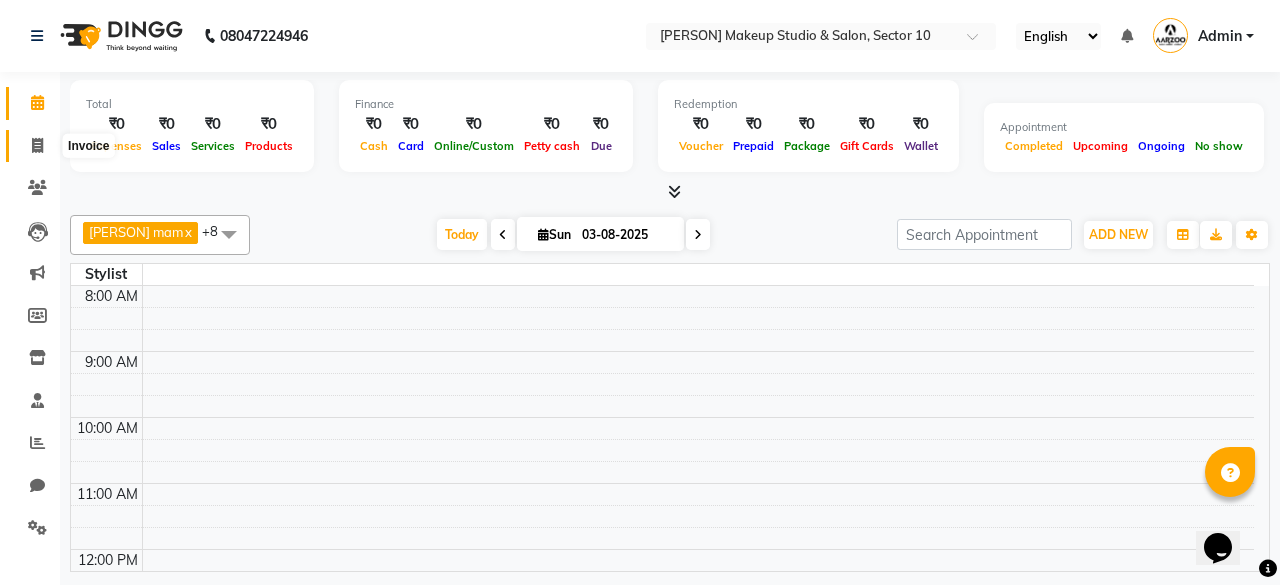 click 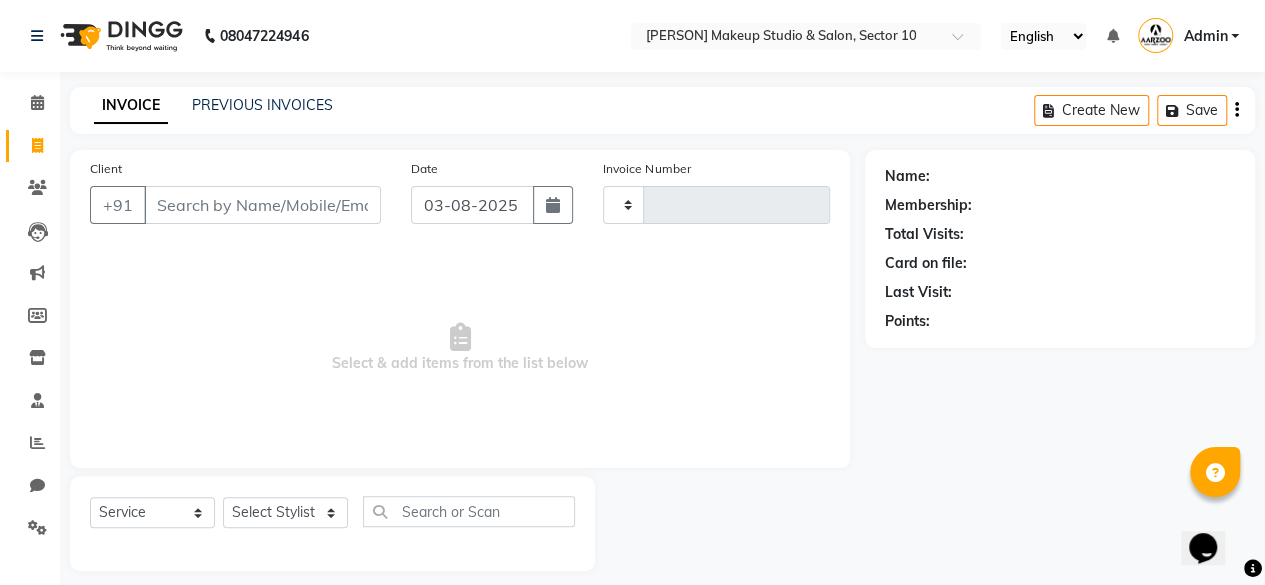 type on "0073" 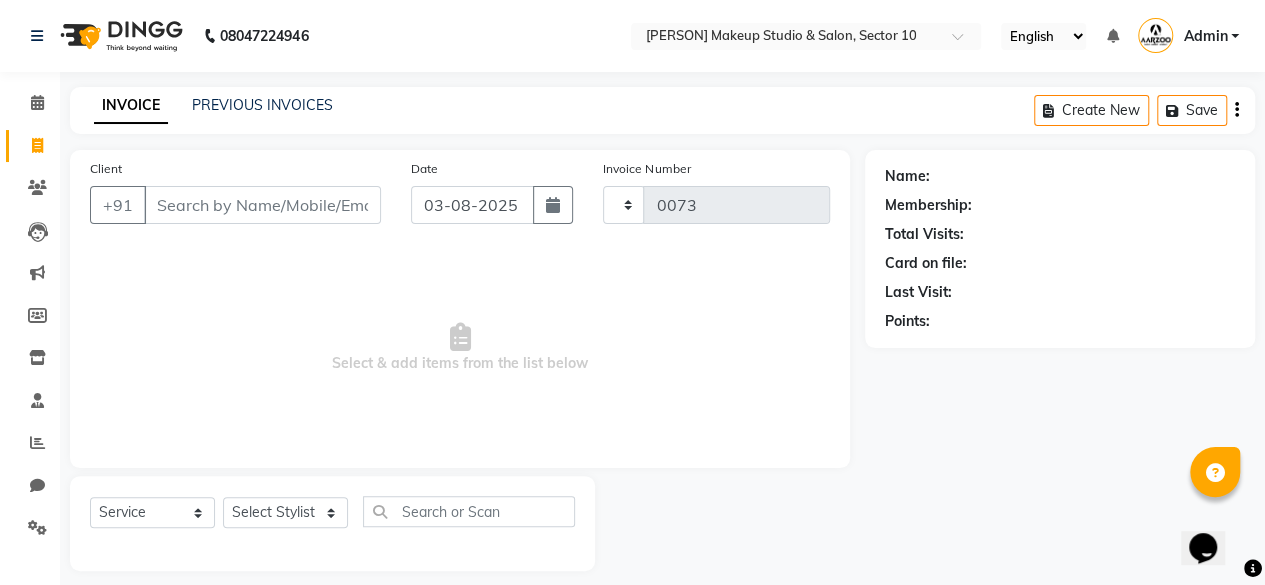 select on "6943" 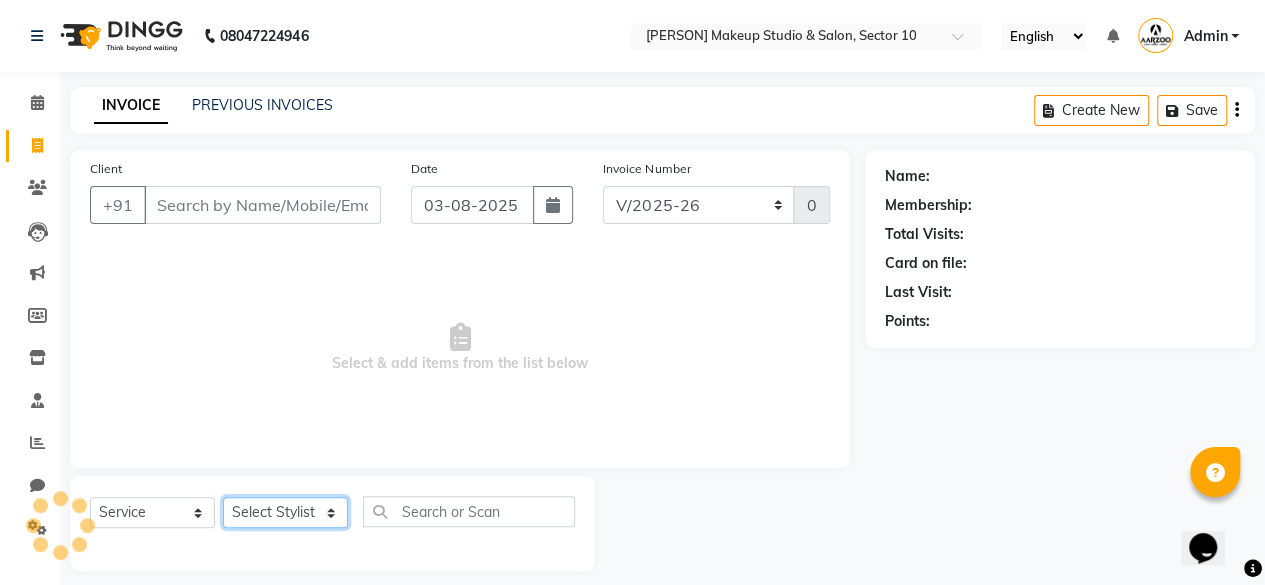 click on "Select Stylist" 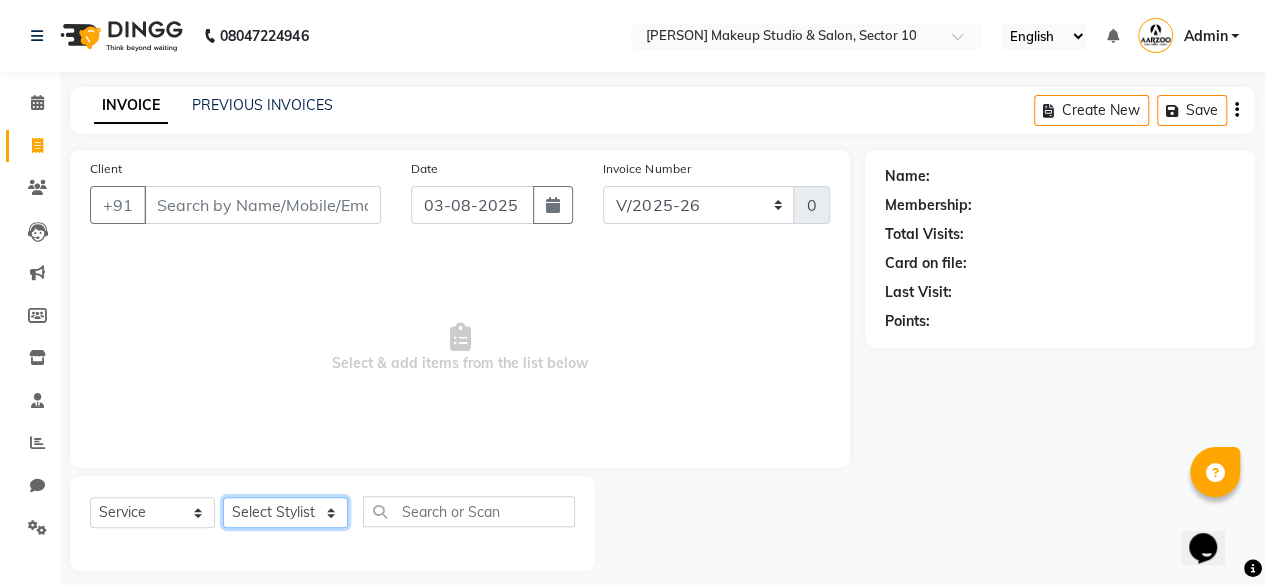 drag, startPoint x: 232, startPoint y: 498, endPoint x: 240, endPoint y: 505, distance: 10.630146 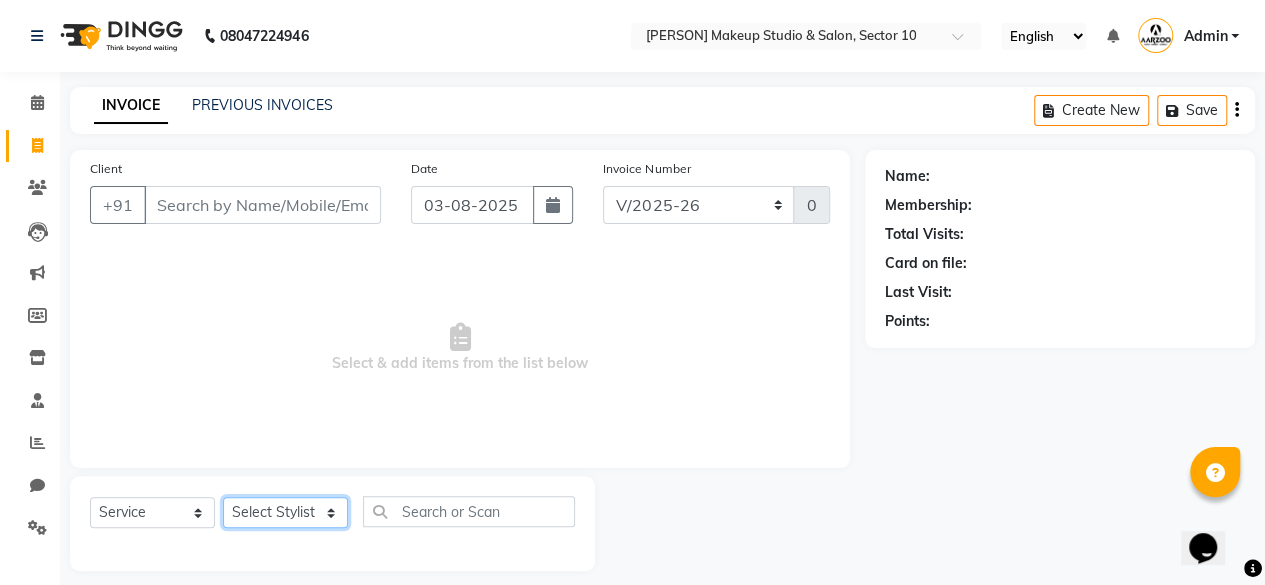 select on "63163" 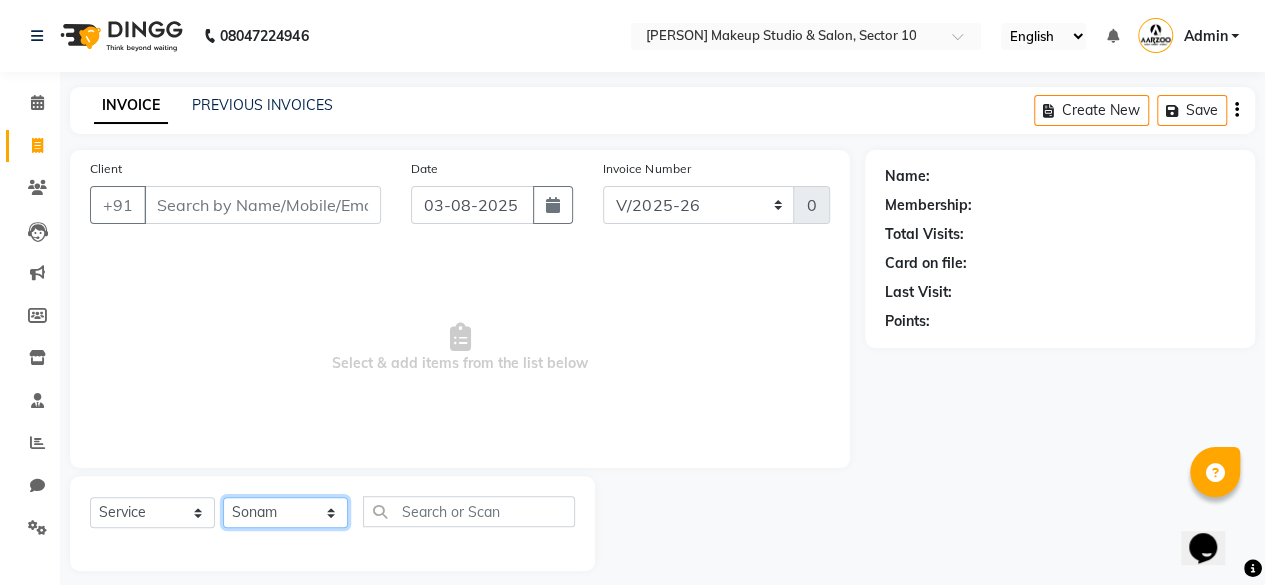 click on "Select Stylist [PERSON] mam [PERSON] [PERSON] [PERSON] [PERSON] [PERSON] [PERSON] [PERSON]" 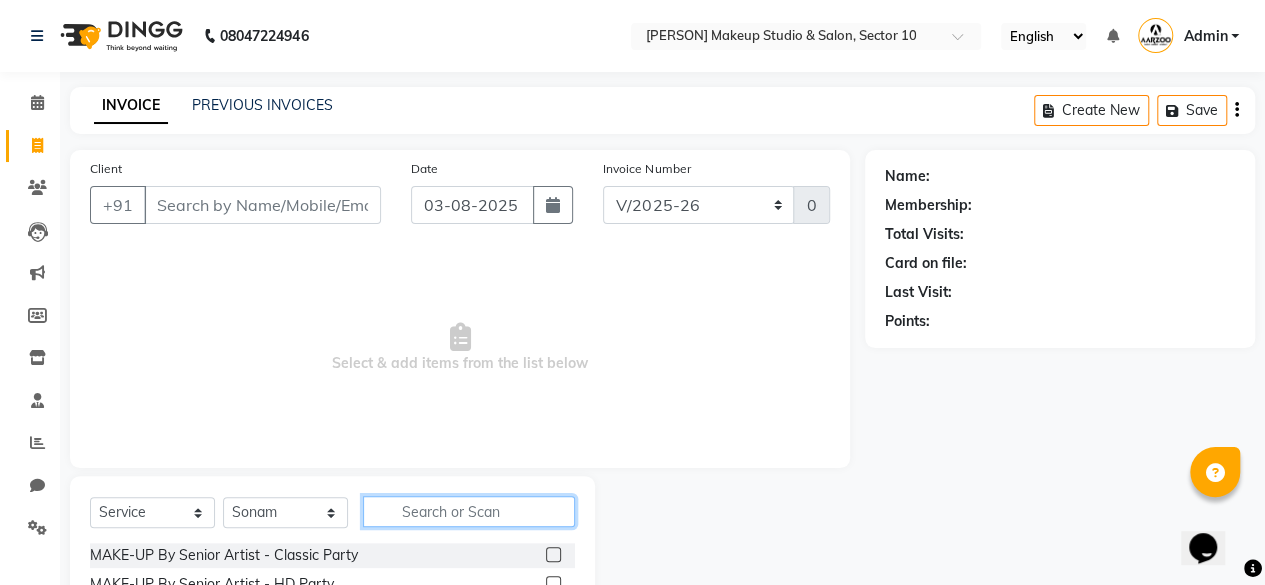 click 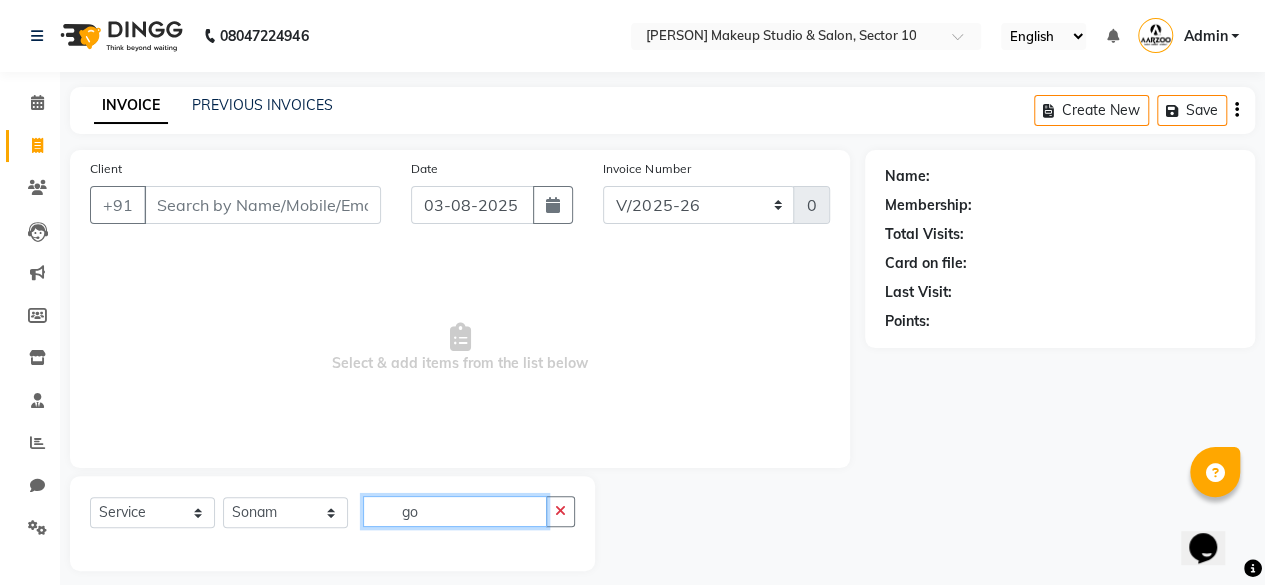 type on "g" 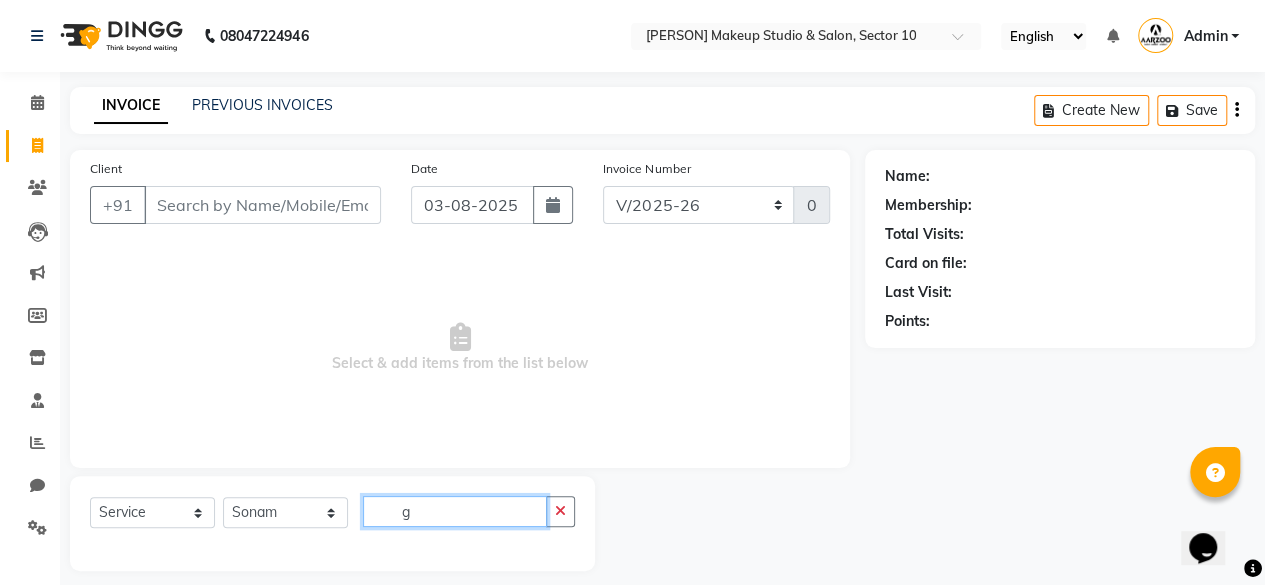 type 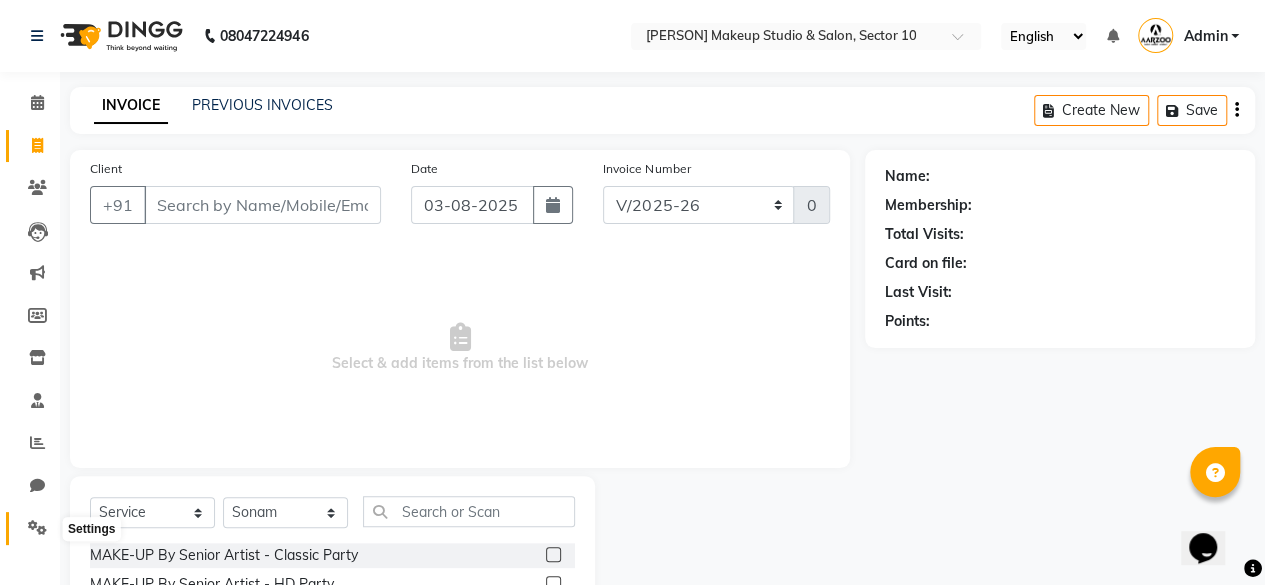 click 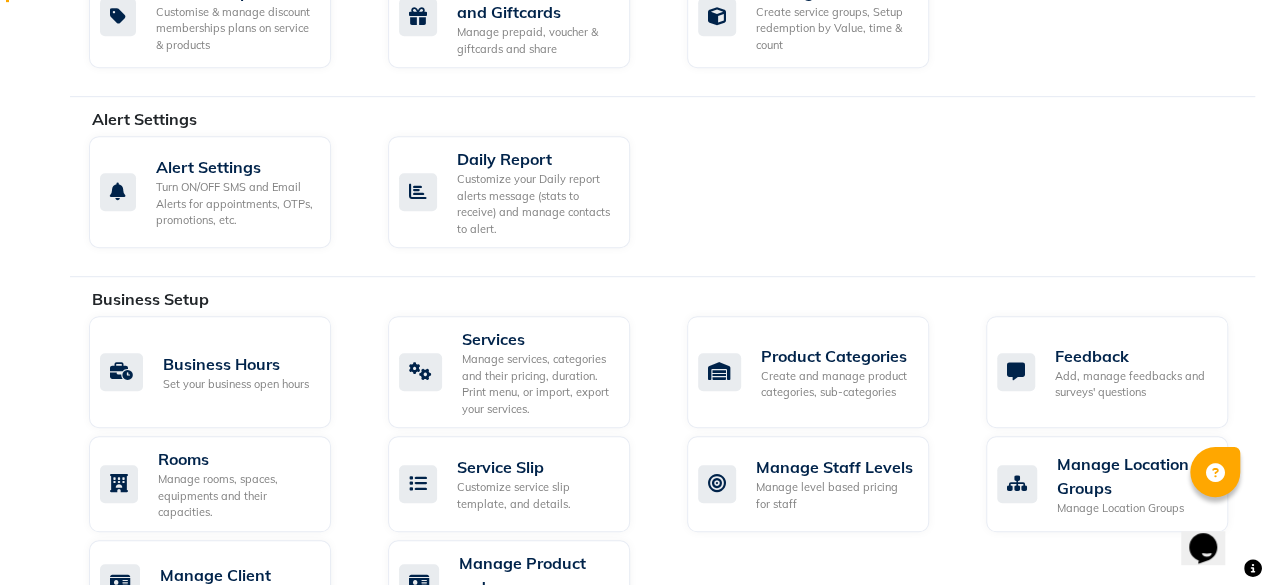 scroll, scrollTop: 600, scrollLeft: 0, axis: vertical 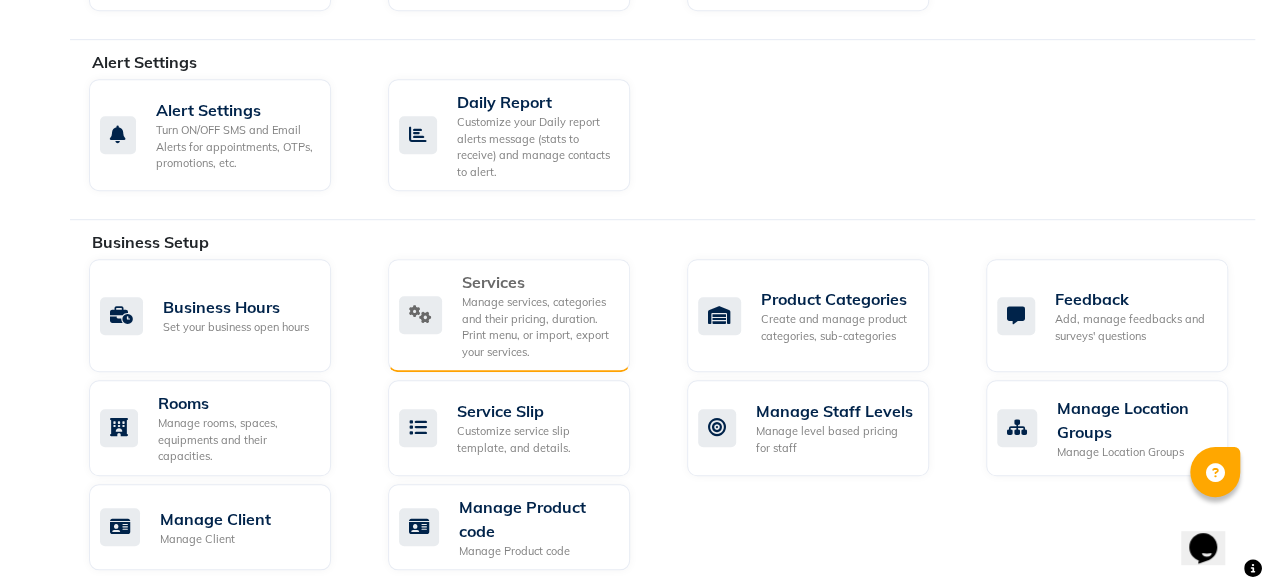 click on "Manage services, categories and their pricing, duration. Print menu, or import, export your services." 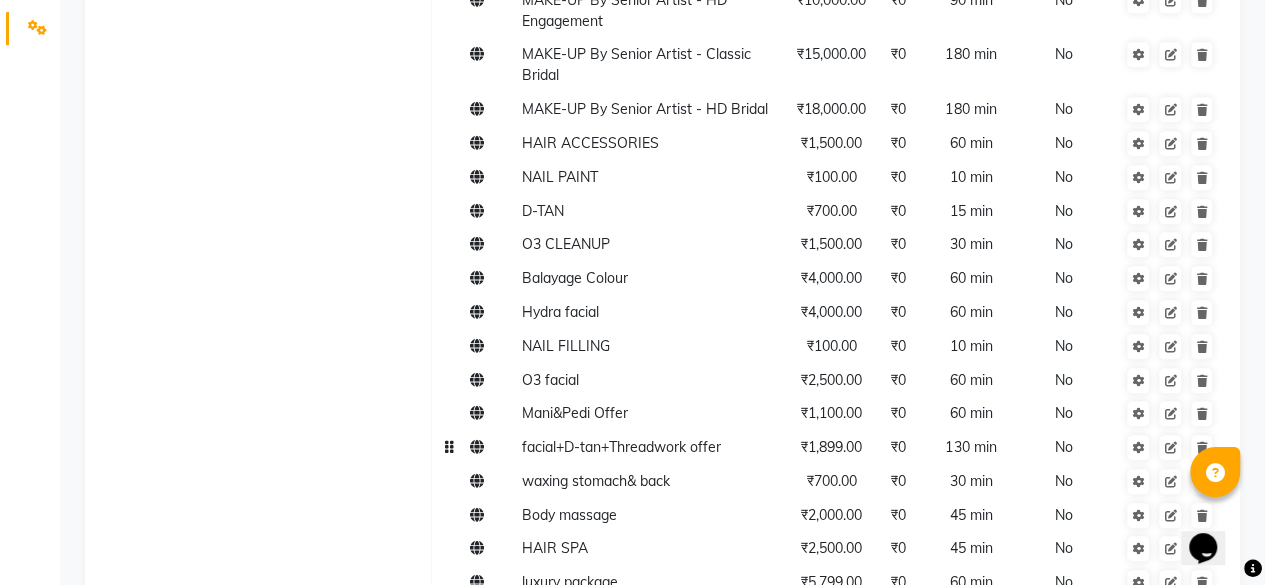 scroll, scrollTop: 800, scrollLeft: 0, axis: vertical 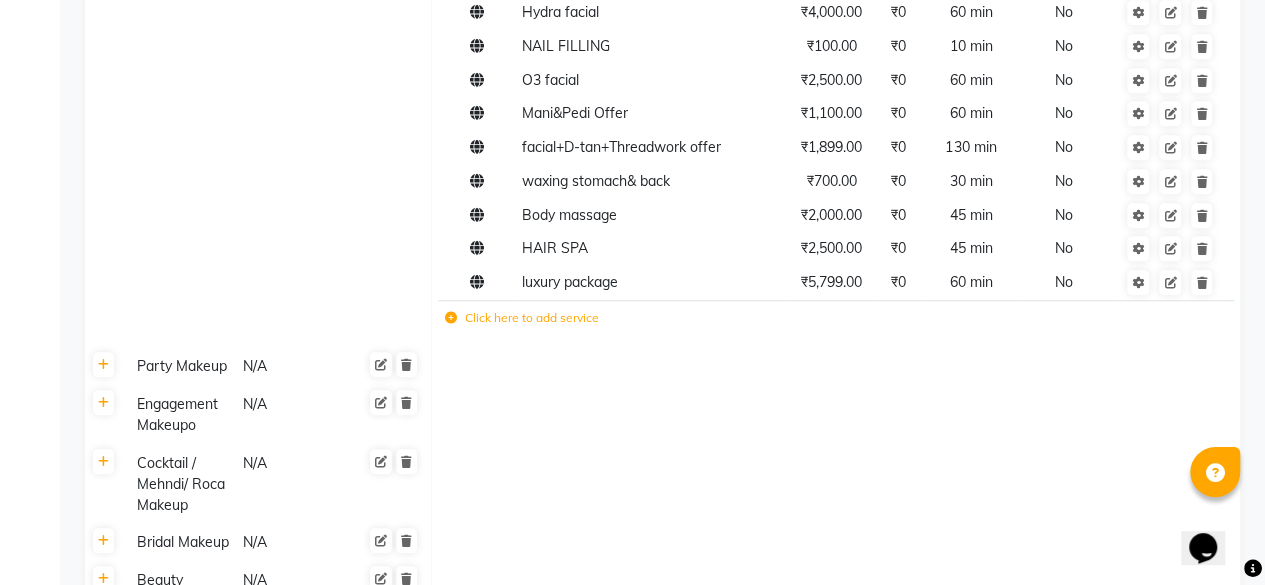 click on "Click here to add service" 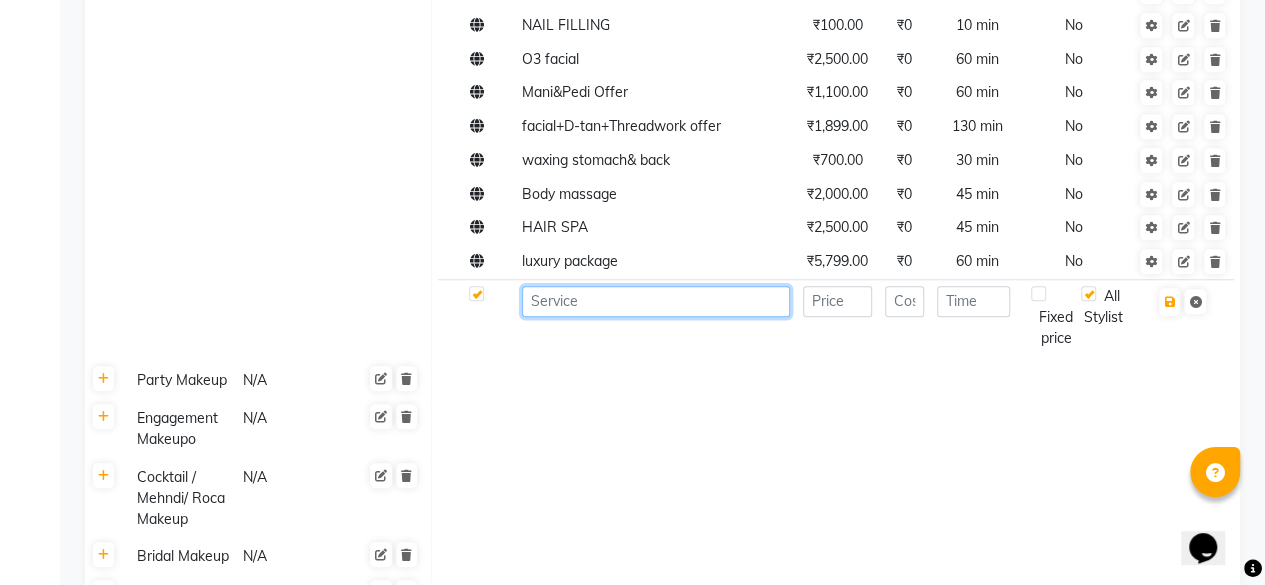 click 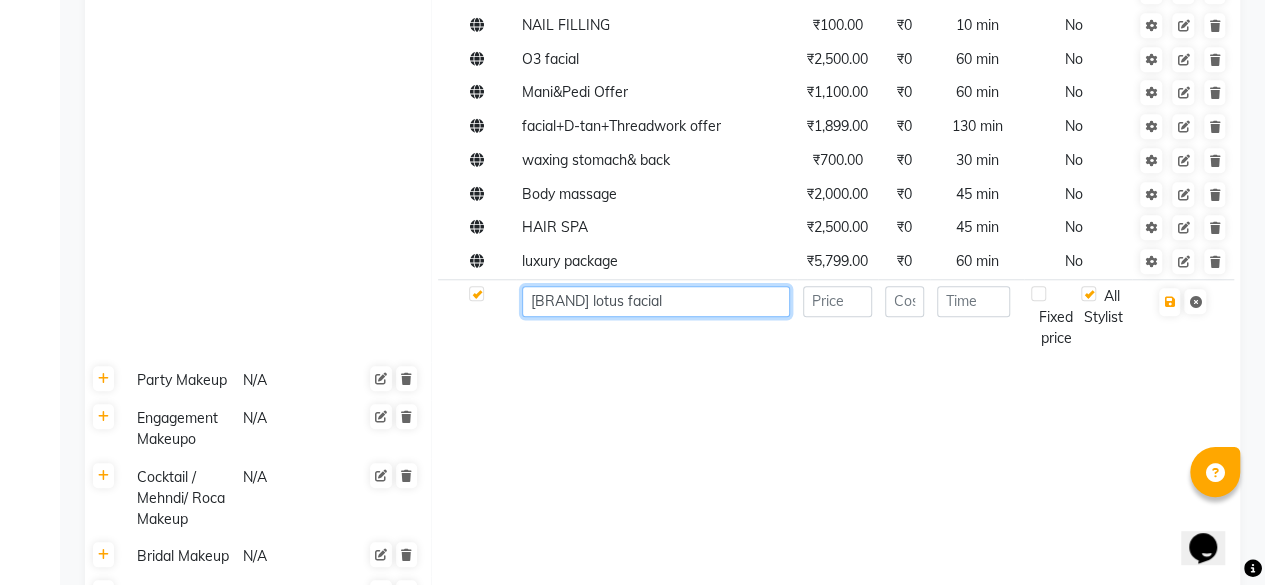 type on "[BRAND] lotus facial" 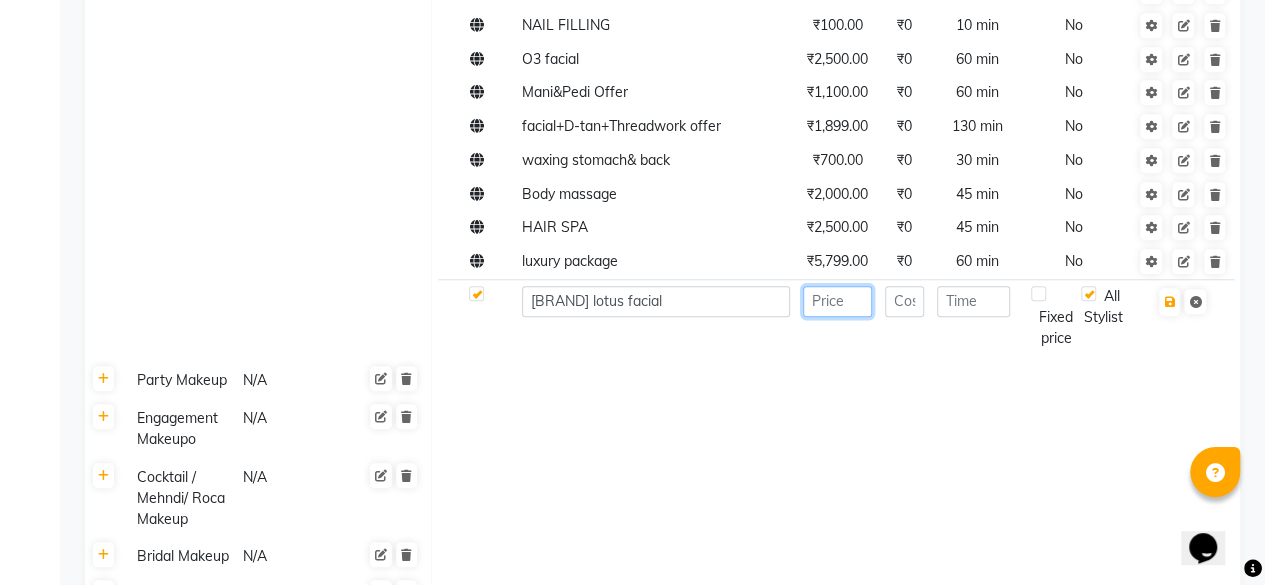 click 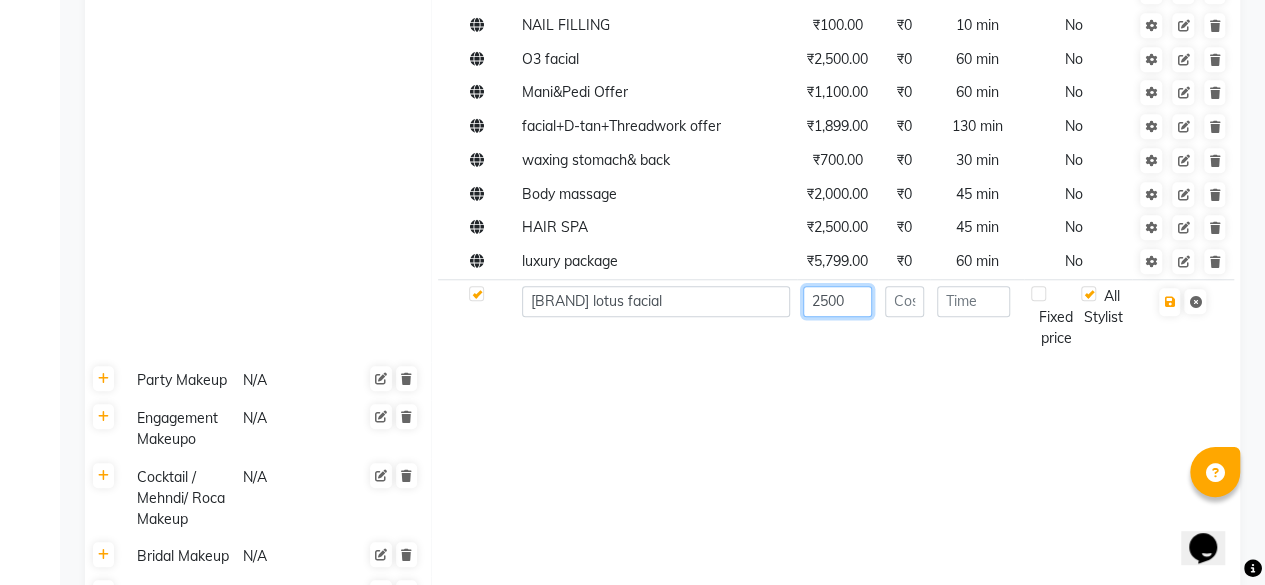 type on "2500" 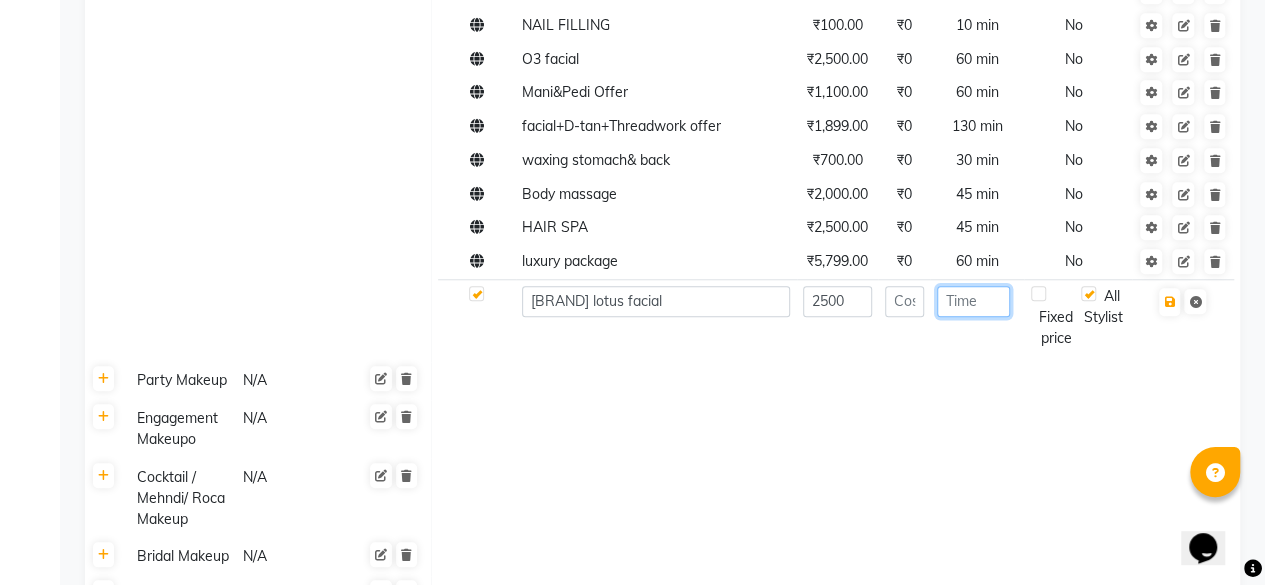 click 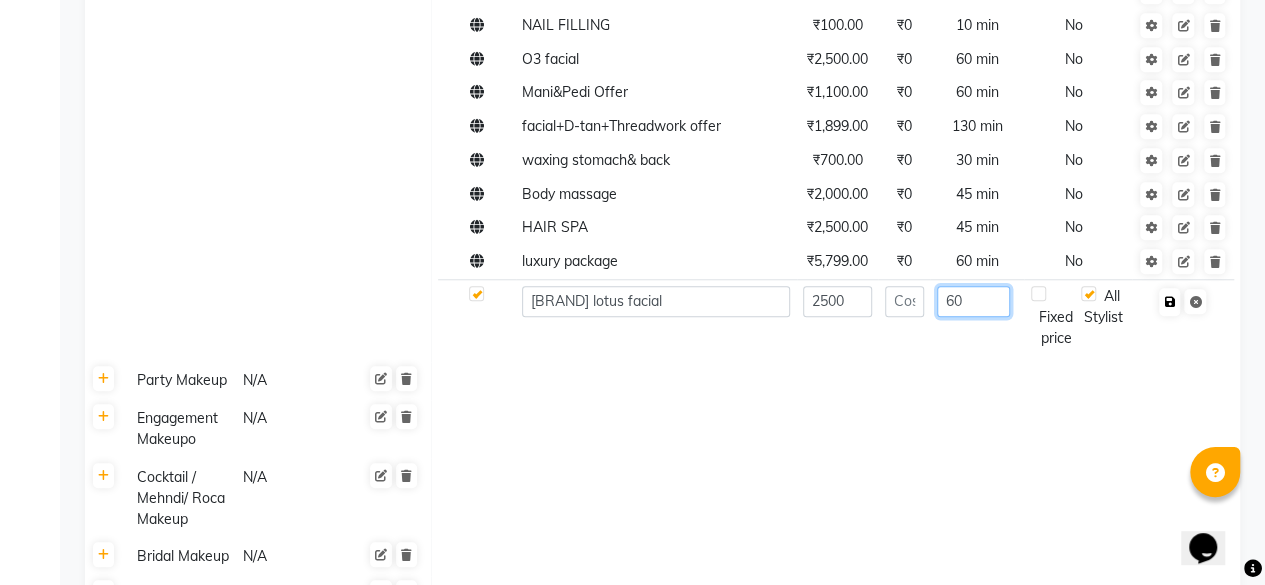 type on "60" 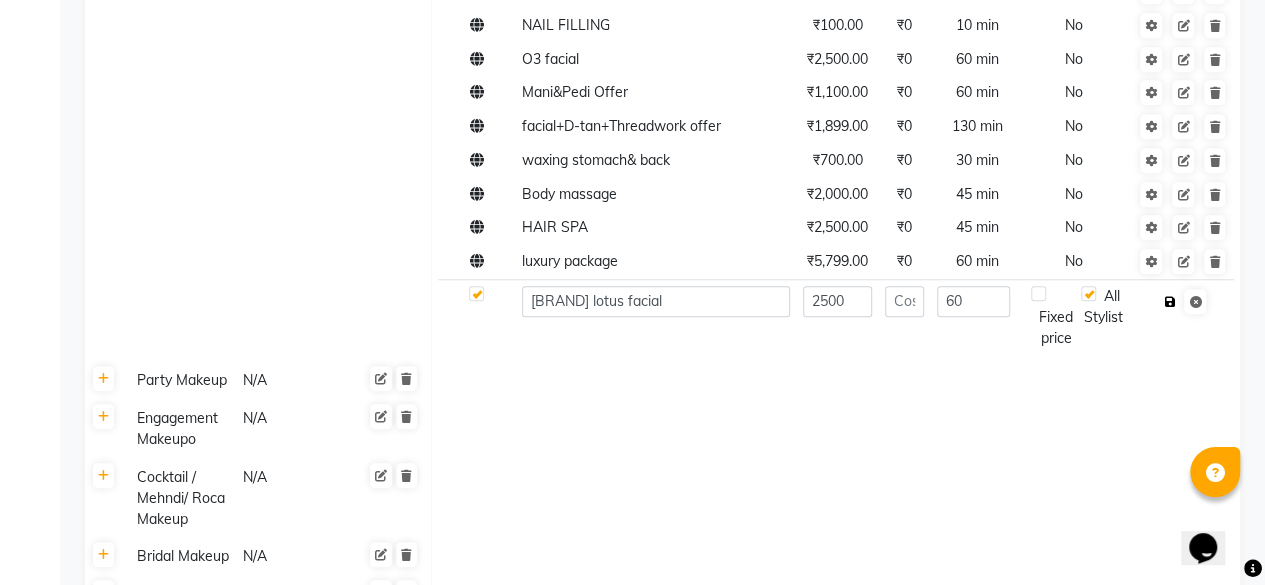 click at bounding box center [1169, 302] 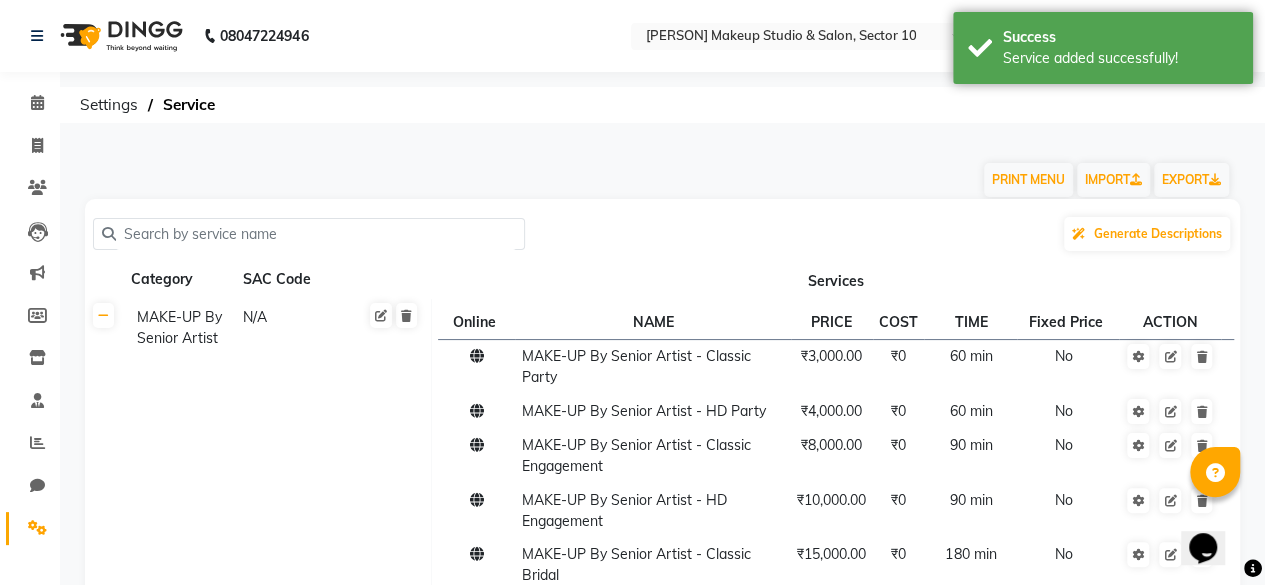 scroll, scrollTop: 0, scrollLeft: 0, axis: both 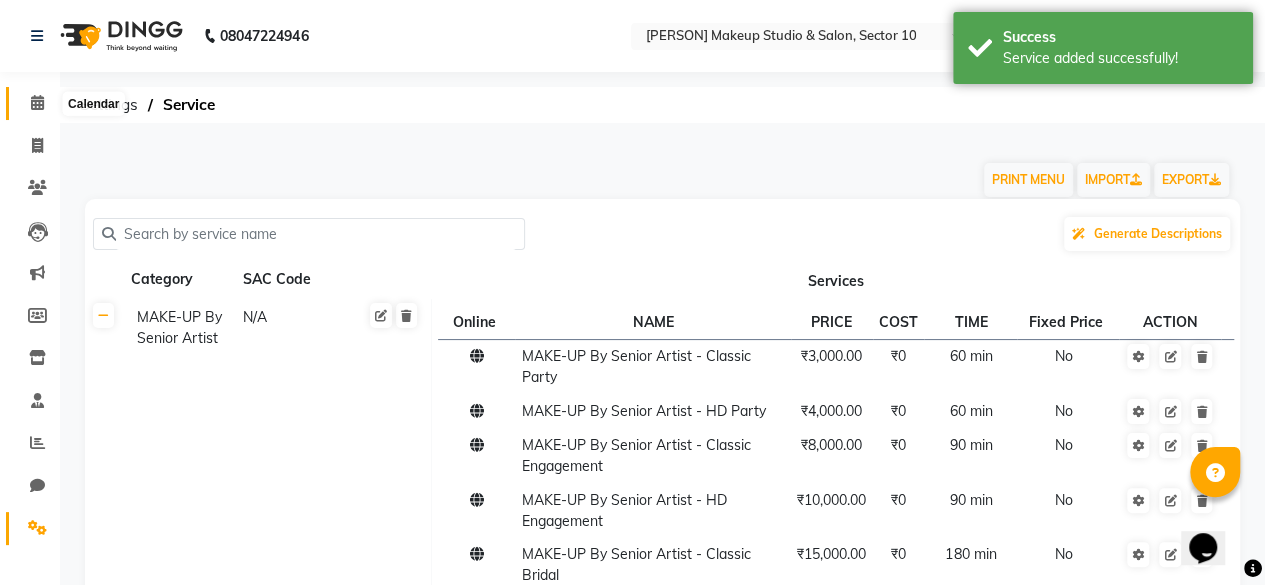 click 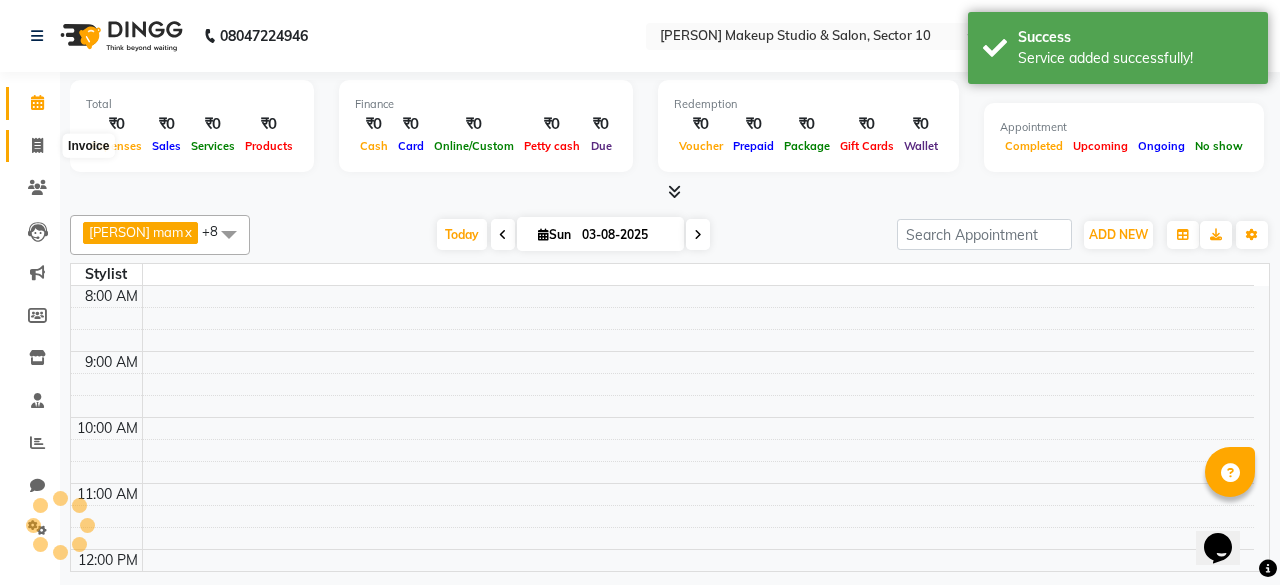 click 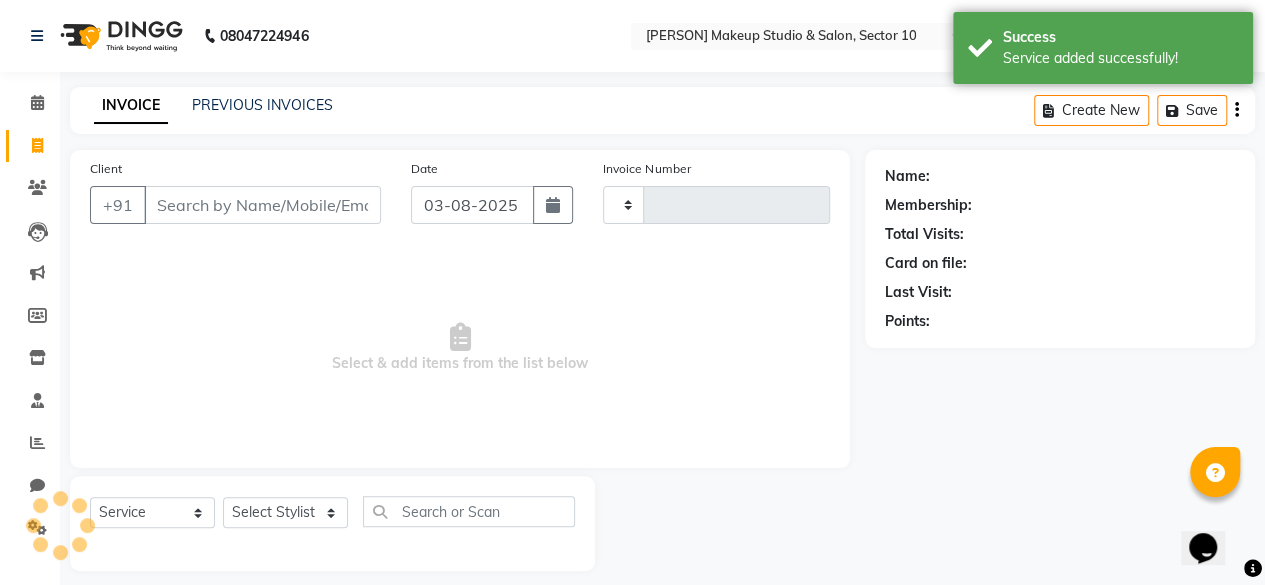 type on "0073" 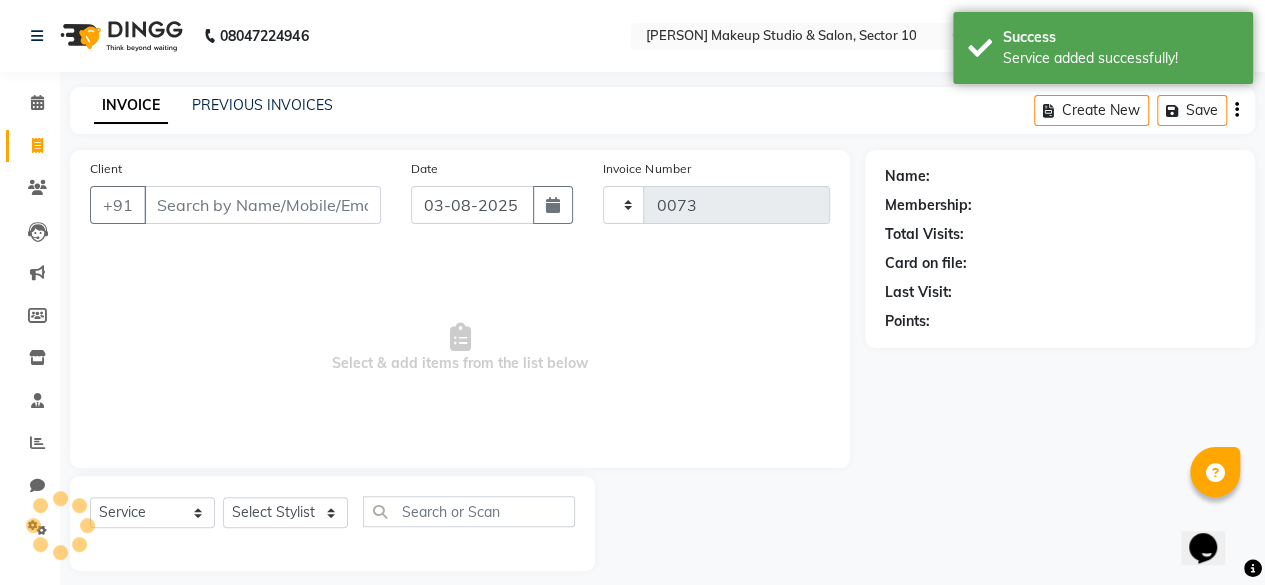 select on "6943" 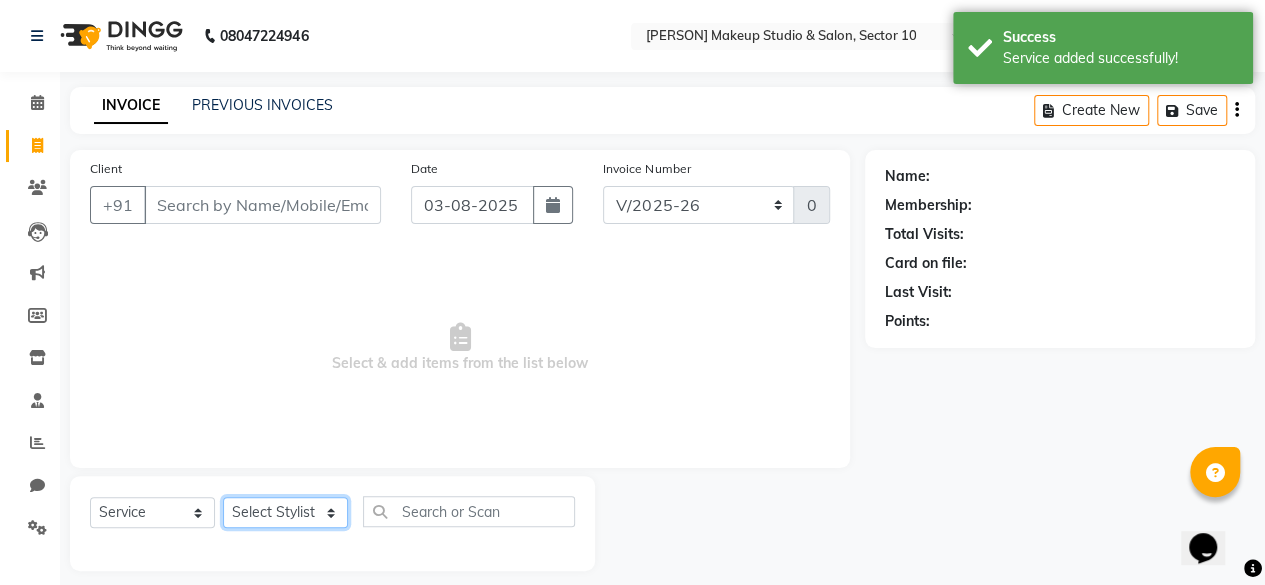 click on "Select Stylist" 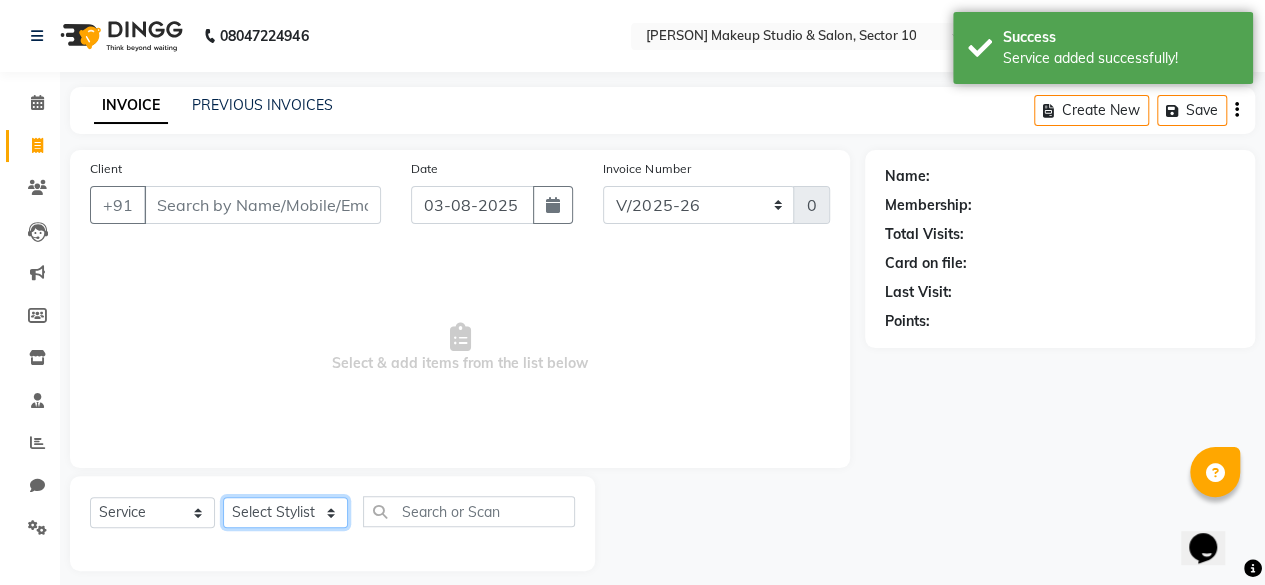 select on "63163" 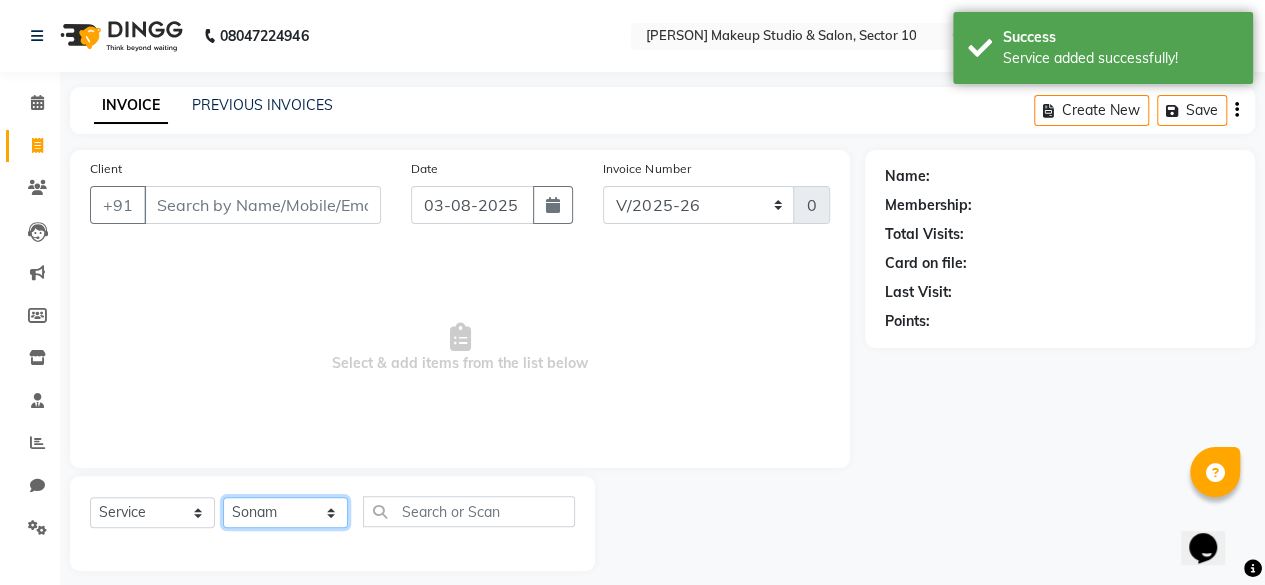 click on "Select Stylist [PERSON] mam [PERSON] [PERSON] [PERSON] [PERSON] [PERSON] [PERSON] [PERSON]" 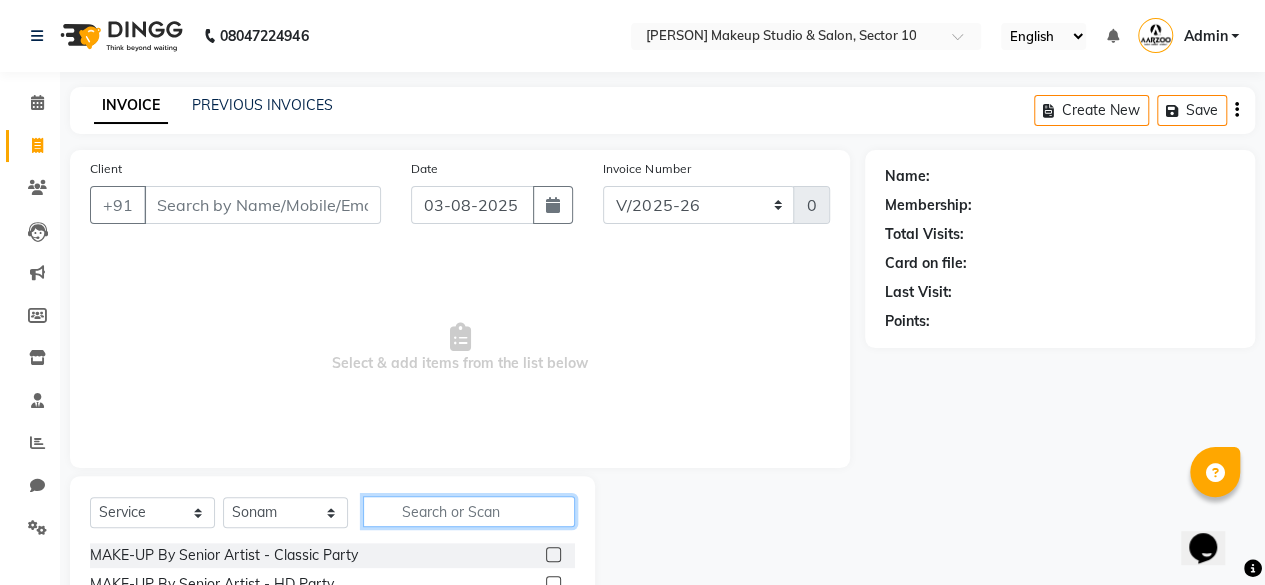 click 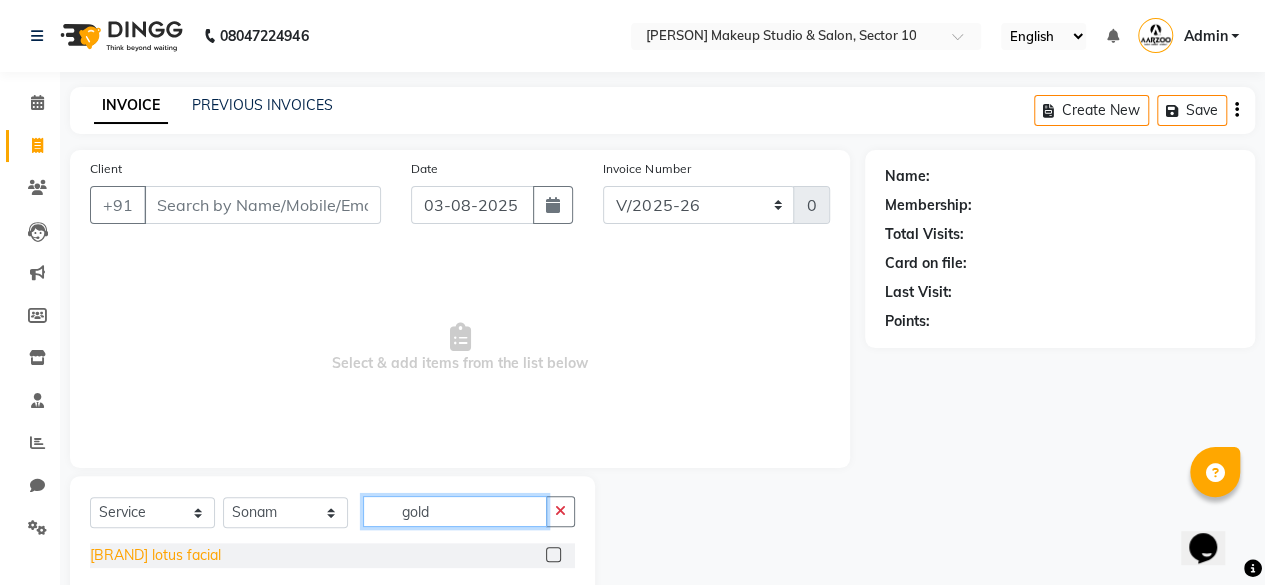 type on "gold" 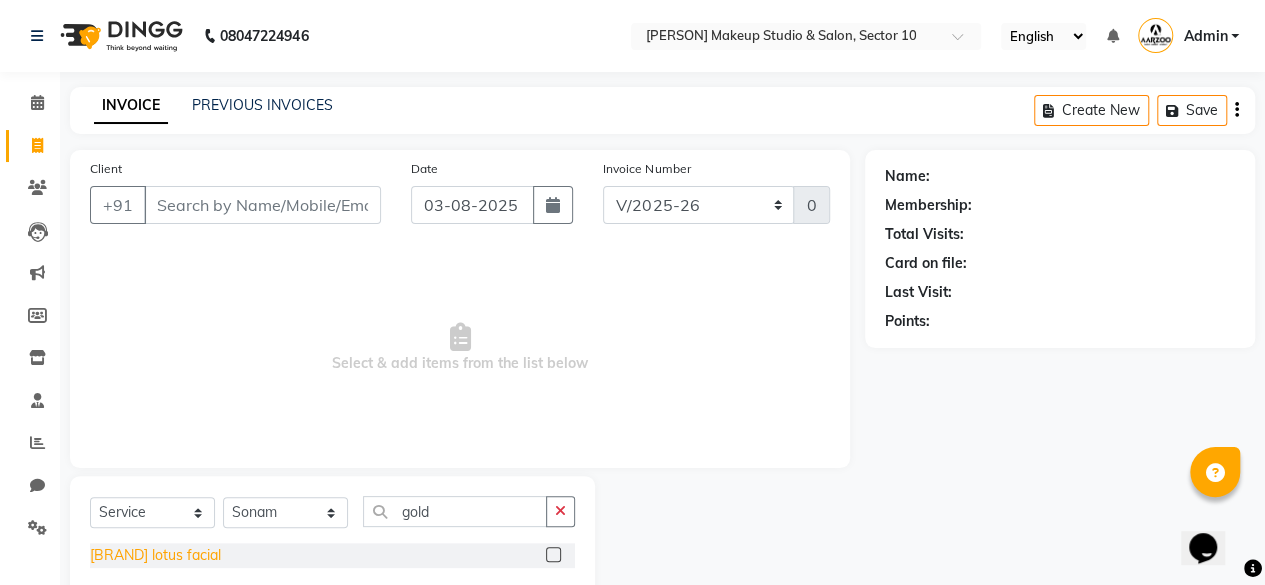 click on "[BRAND] lotus facial" 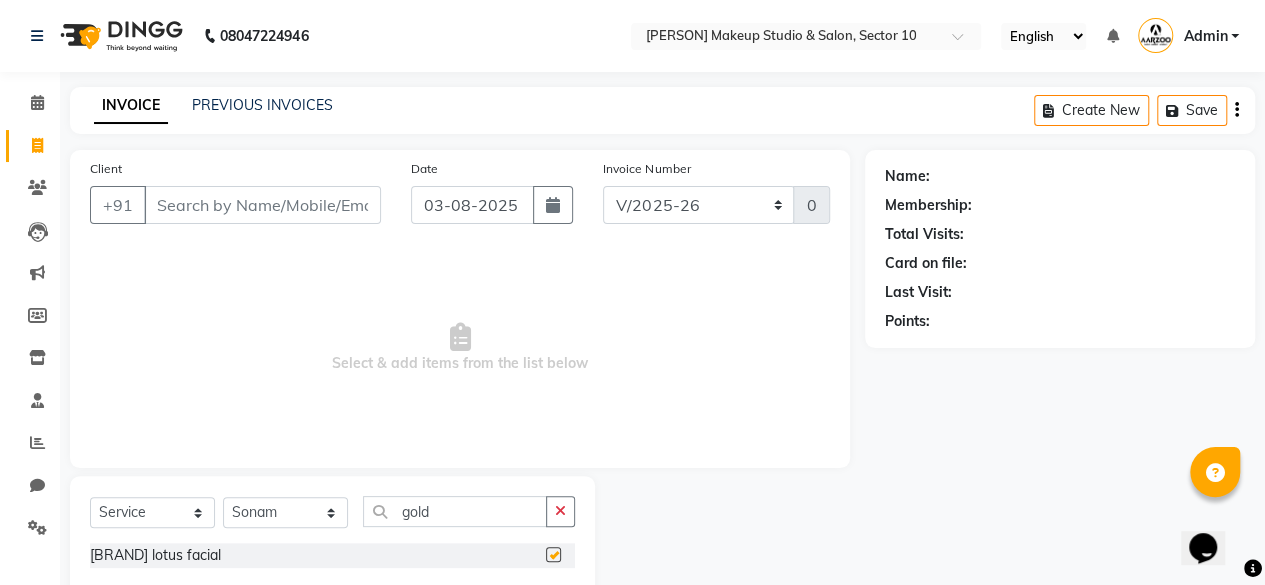 checkbox on "false" 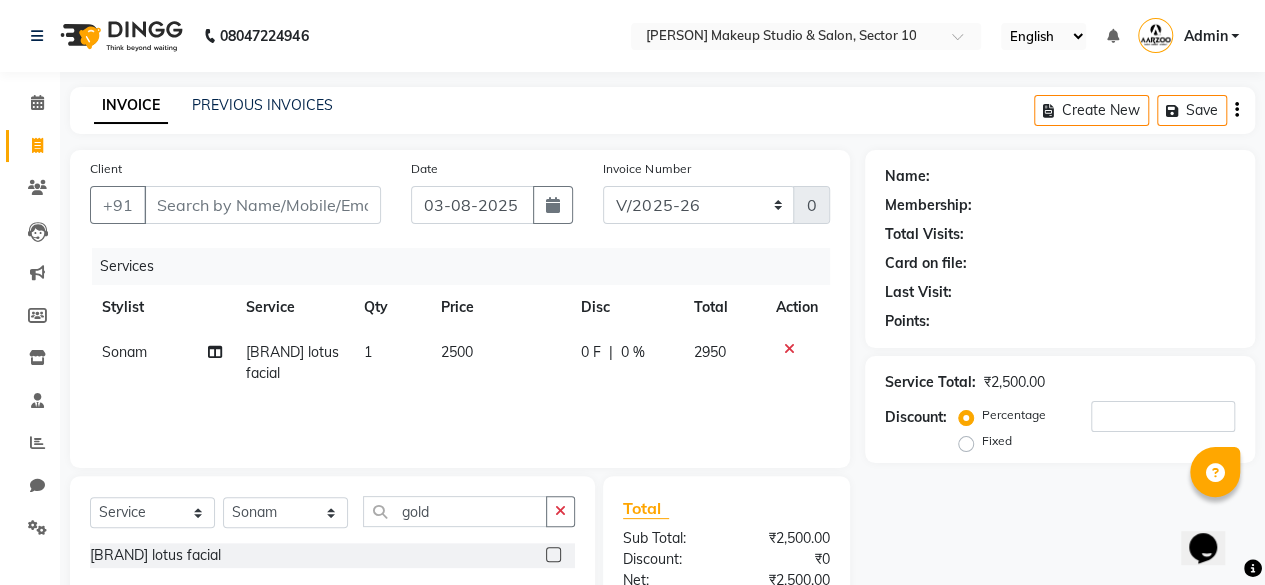 click on "2500" 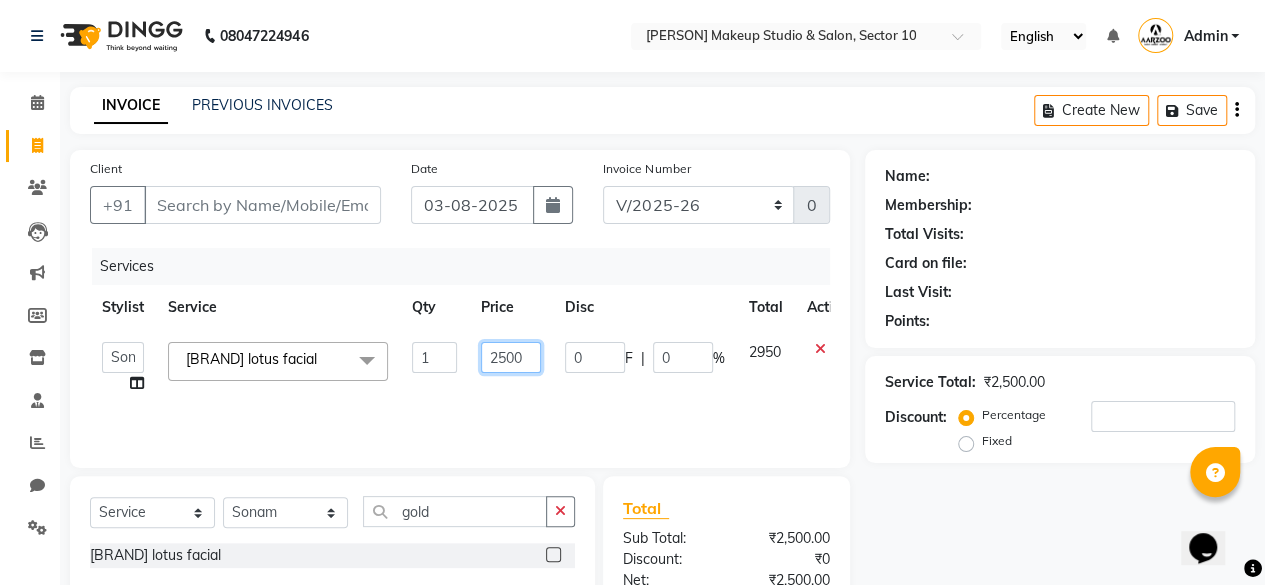 click on "2500" 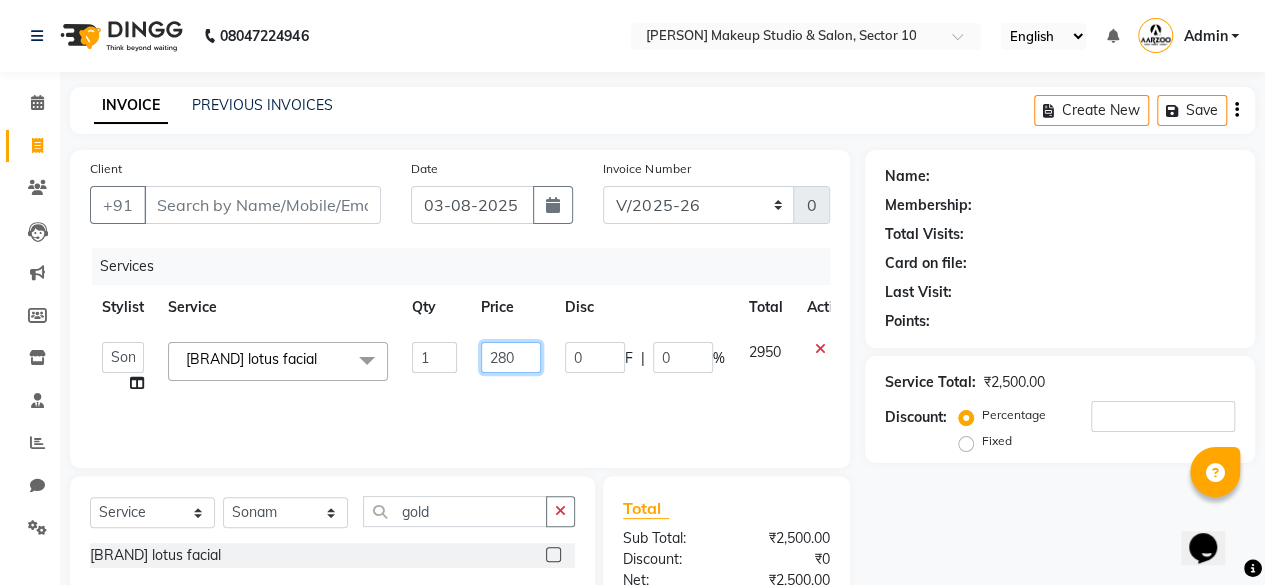 type on "2800" 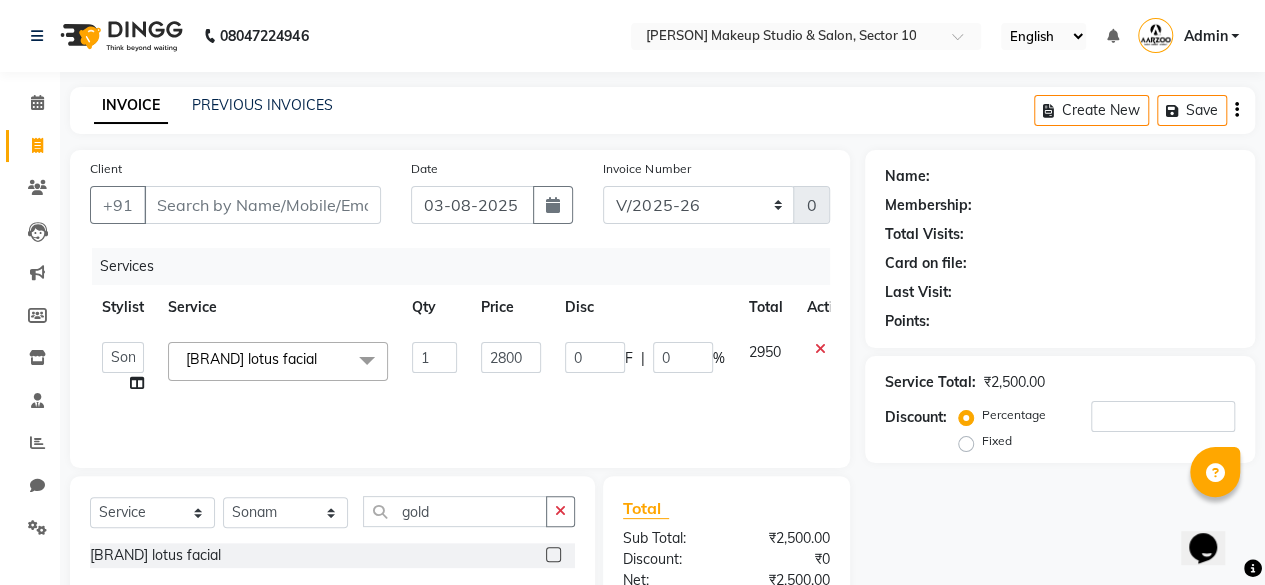 click on "Name: Membership: Total Visits: Card on file: Last Visit:  Points:  Service Total:  ₹2,500.00  Discount:  Percentage   Fixed" 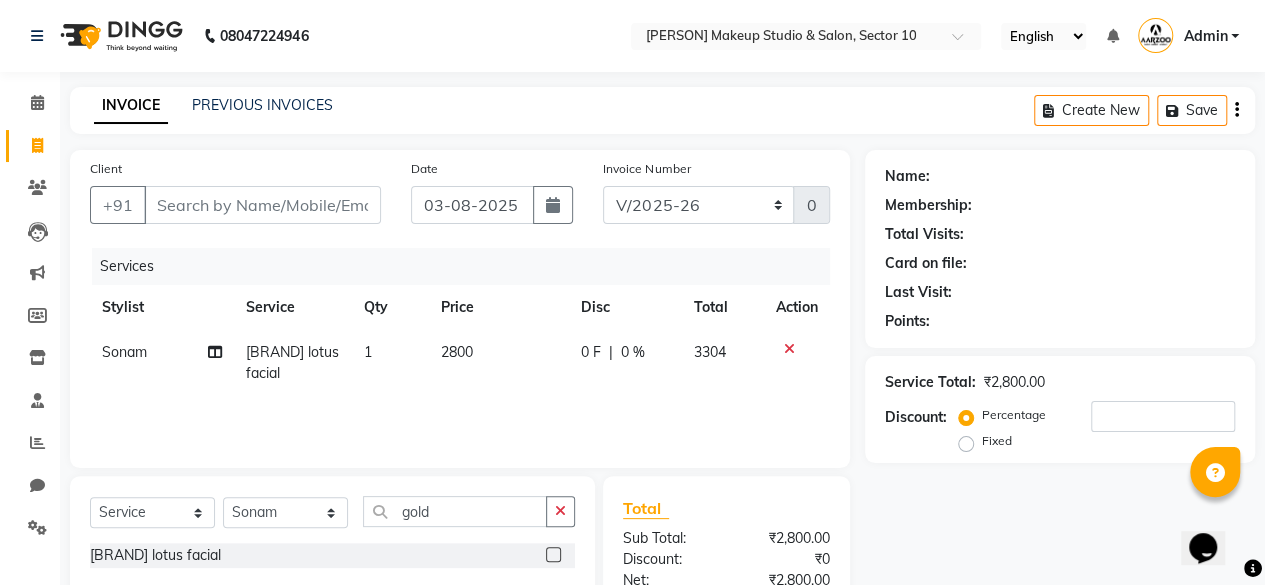 scroll, scrollTop: 100, scrollLeft: 0, axis: vertical 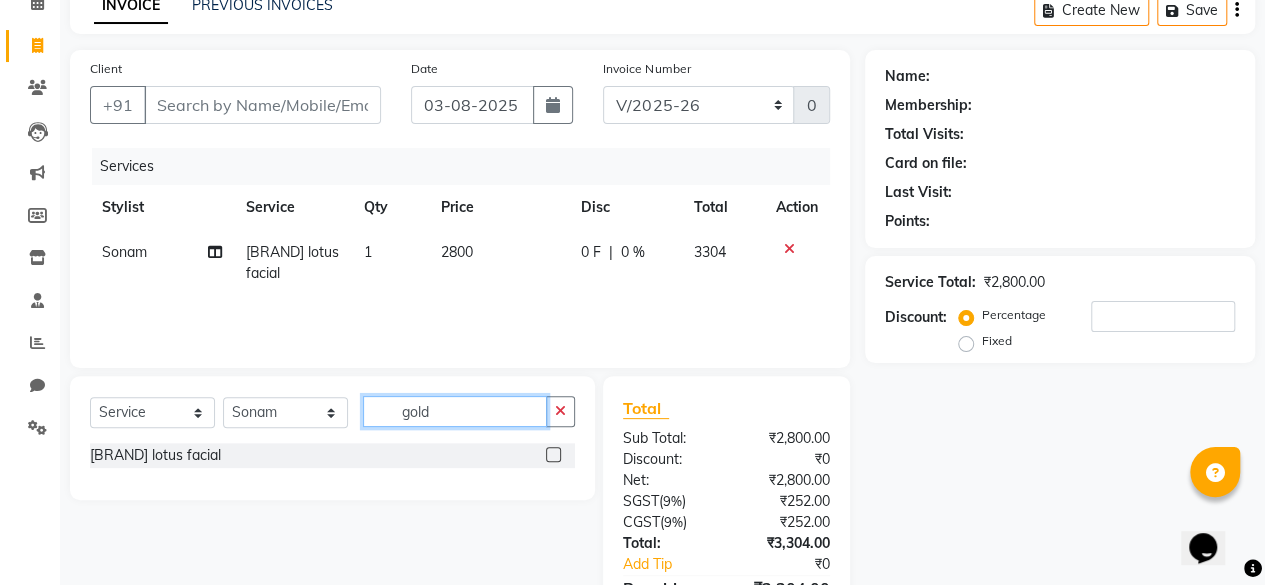 click on "gold" 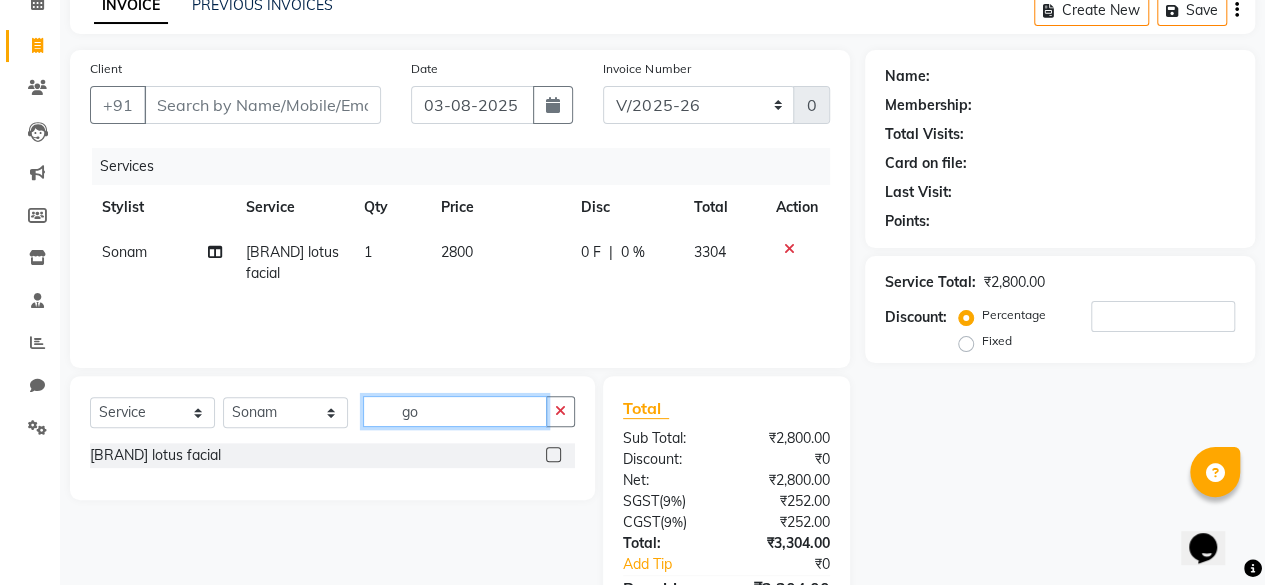 type on "g" 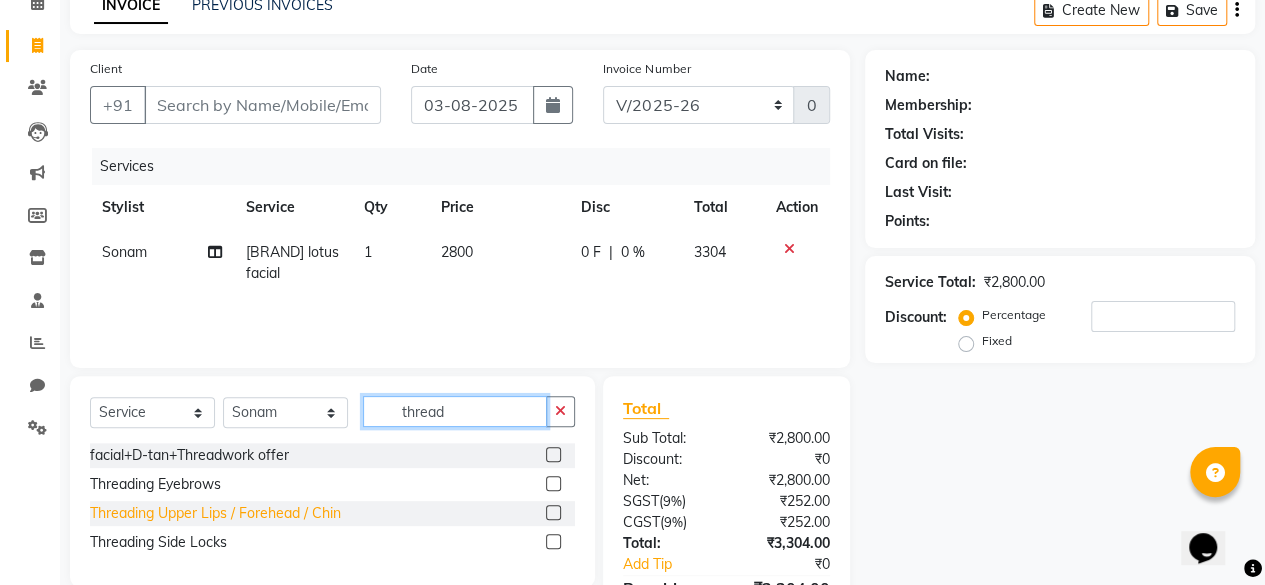 type on "thread" 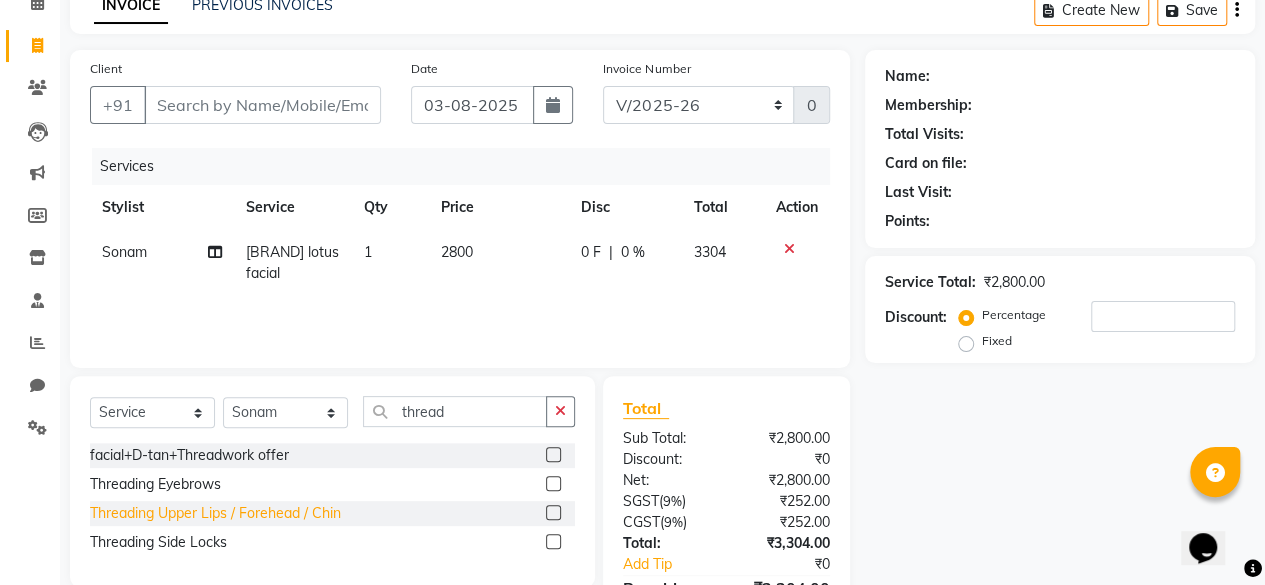 click on "Threading Upper Lips / Forehead / Chin" 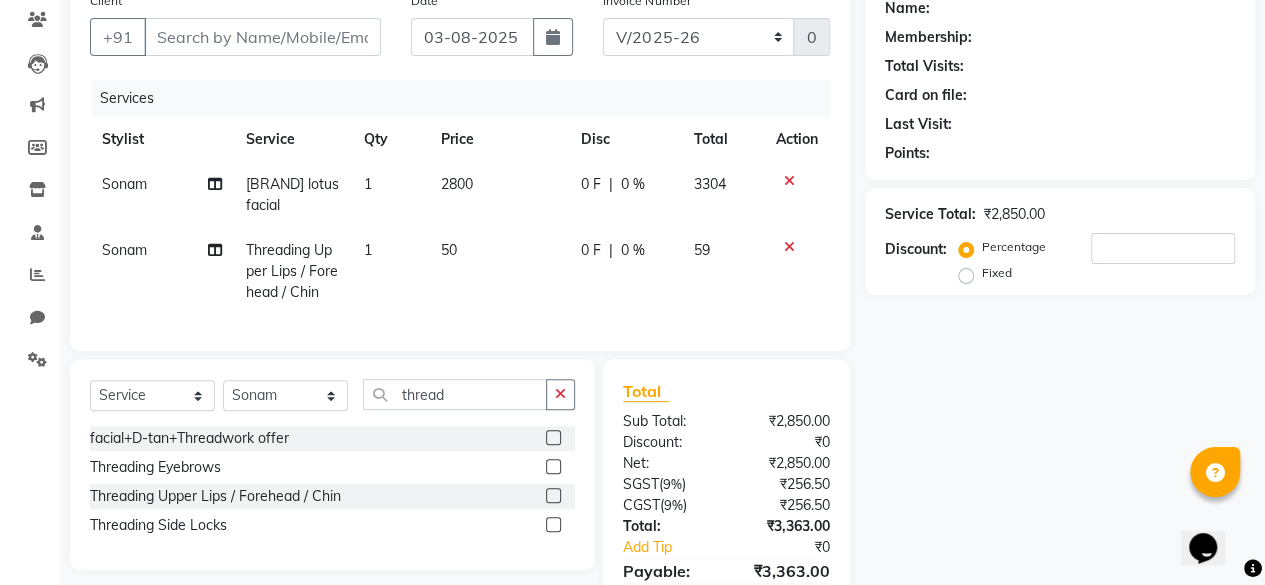 scroll, scrollTop: 200, scrollLeft: 0, axis: vertical 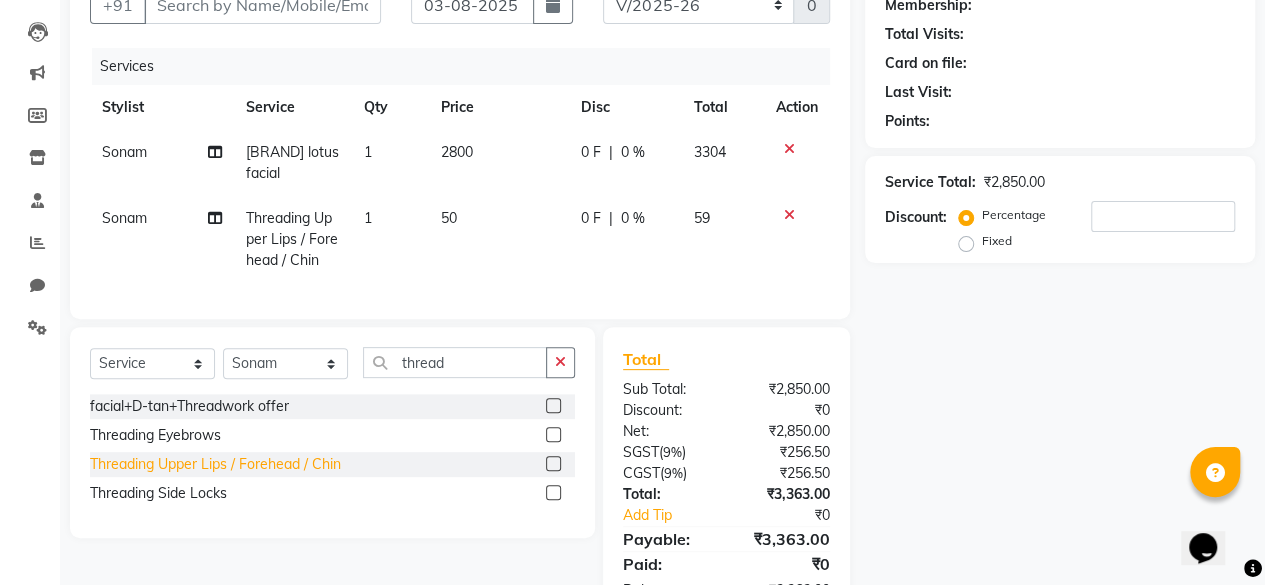 click on "Threading Upper Lips / Forehead / Chin" 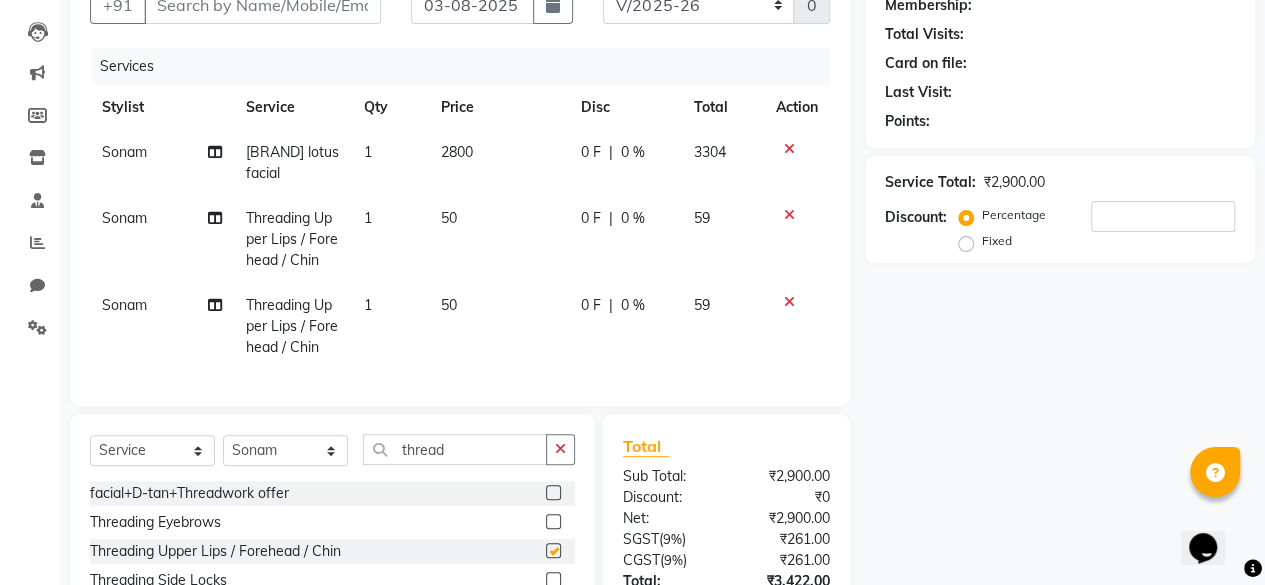 checkbox on "false" 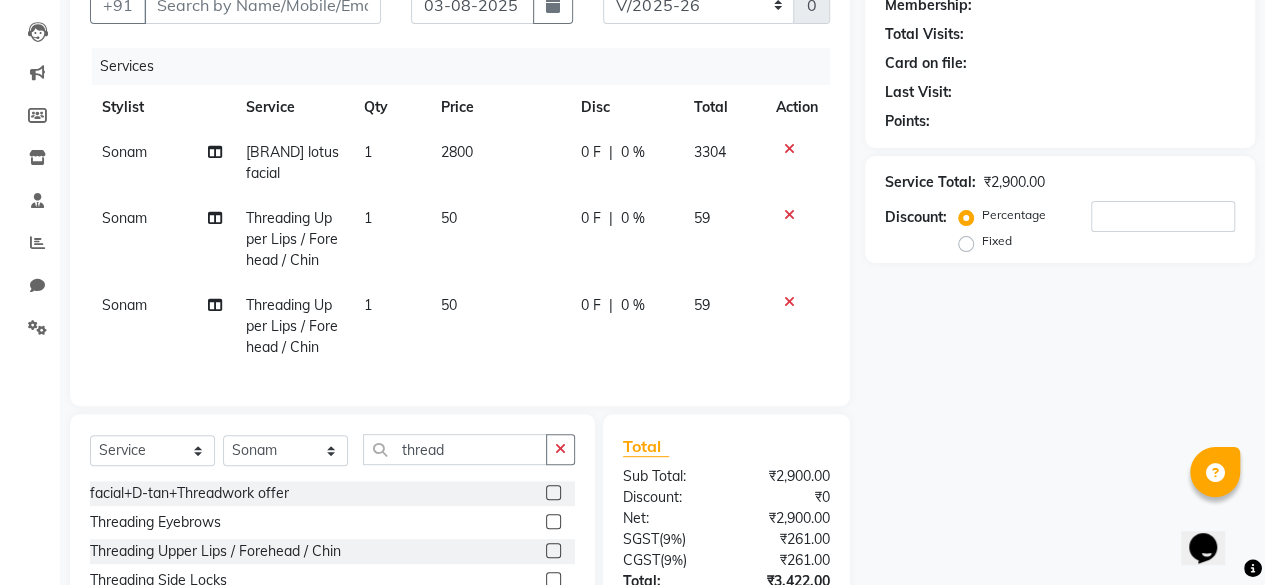 click on "50" 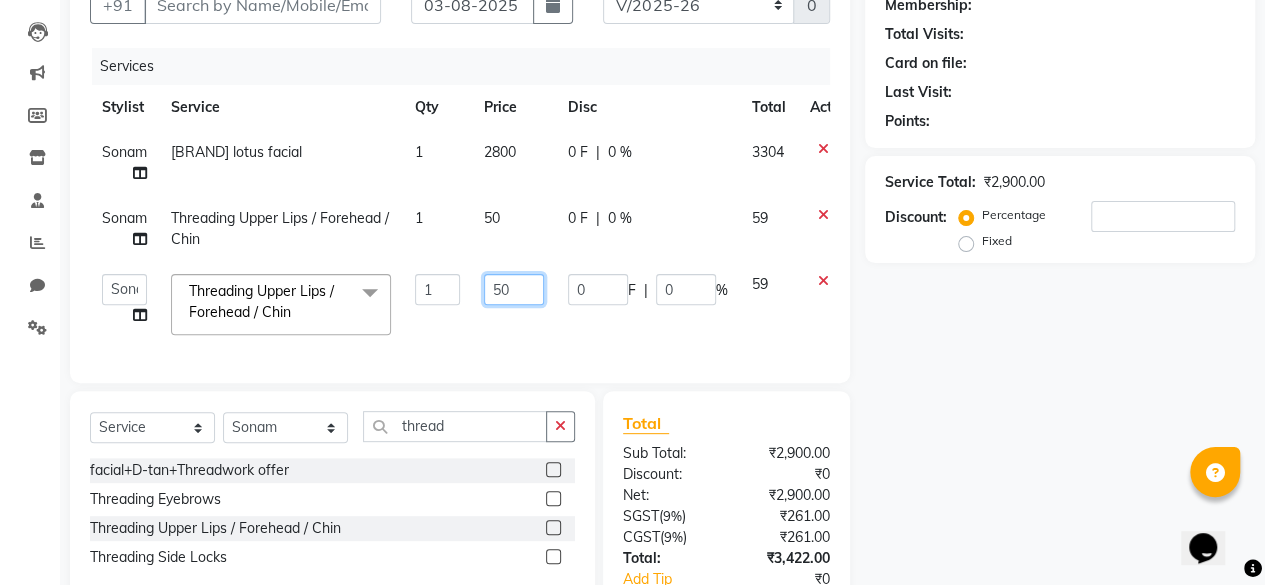 click on "50" 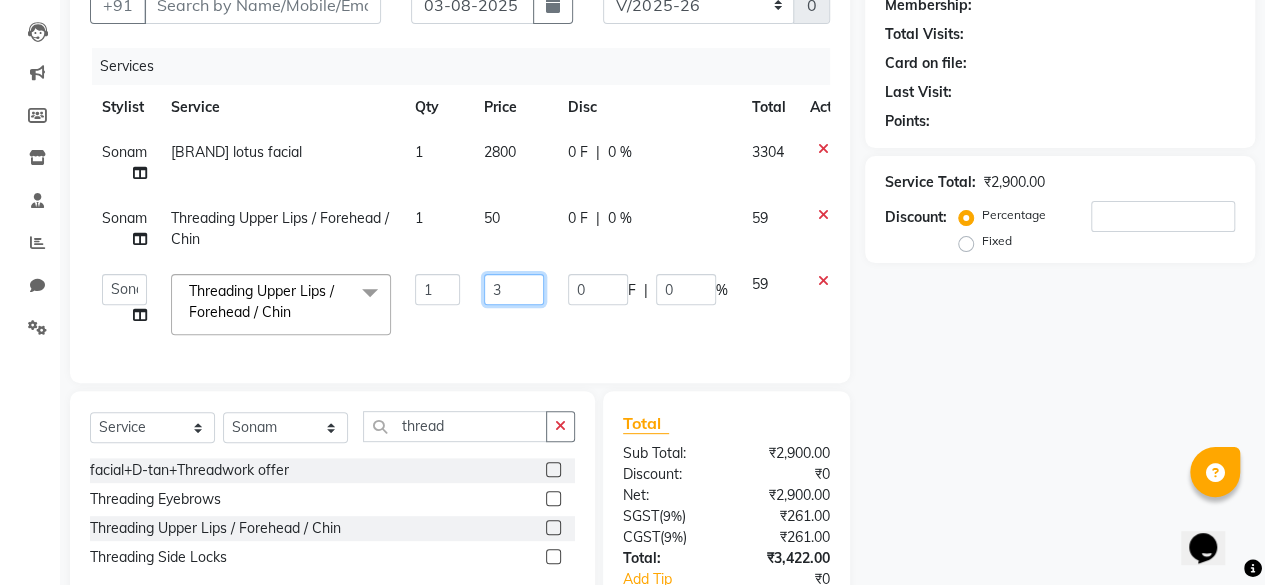 type on "30" 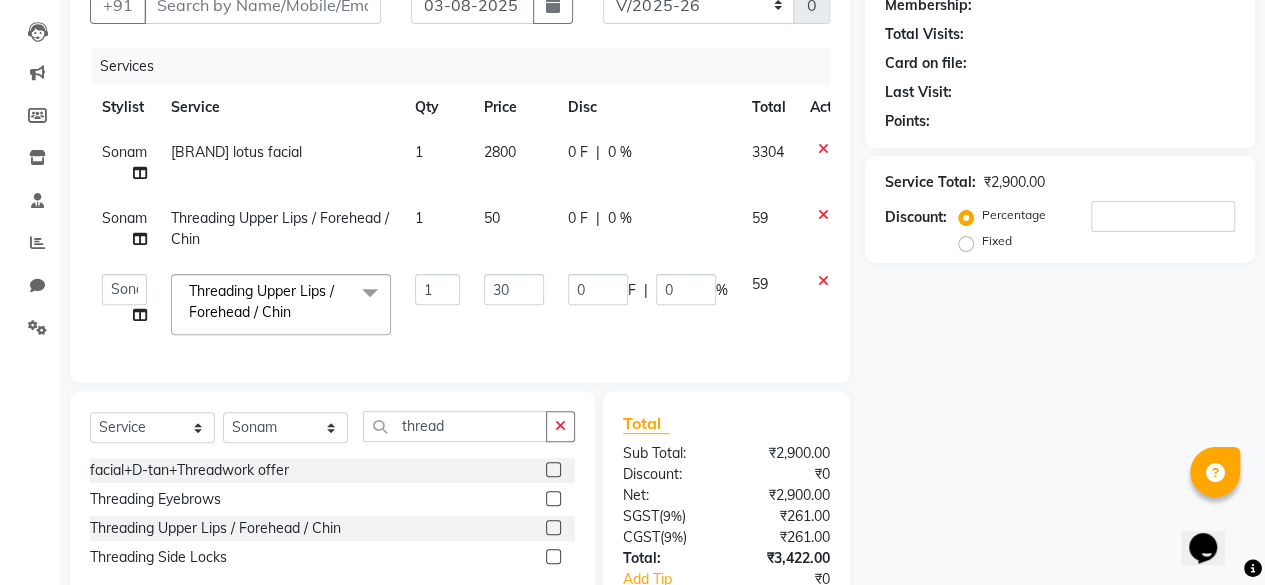 click on "Name: Membership: Total Visits: Card on file: Last Visit:  Points:  Service Total:  ₹2,900.00  Discount:  Percentage   Fixed" 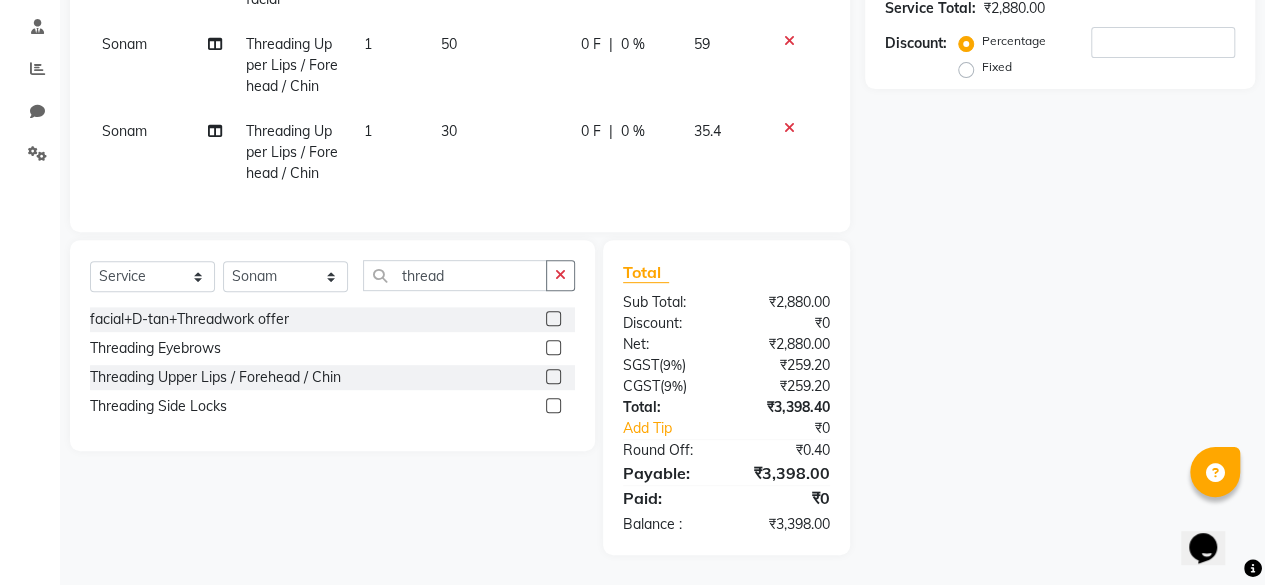 scroll, scrollTop: 388, scrollLeft: 0, axis: vertical 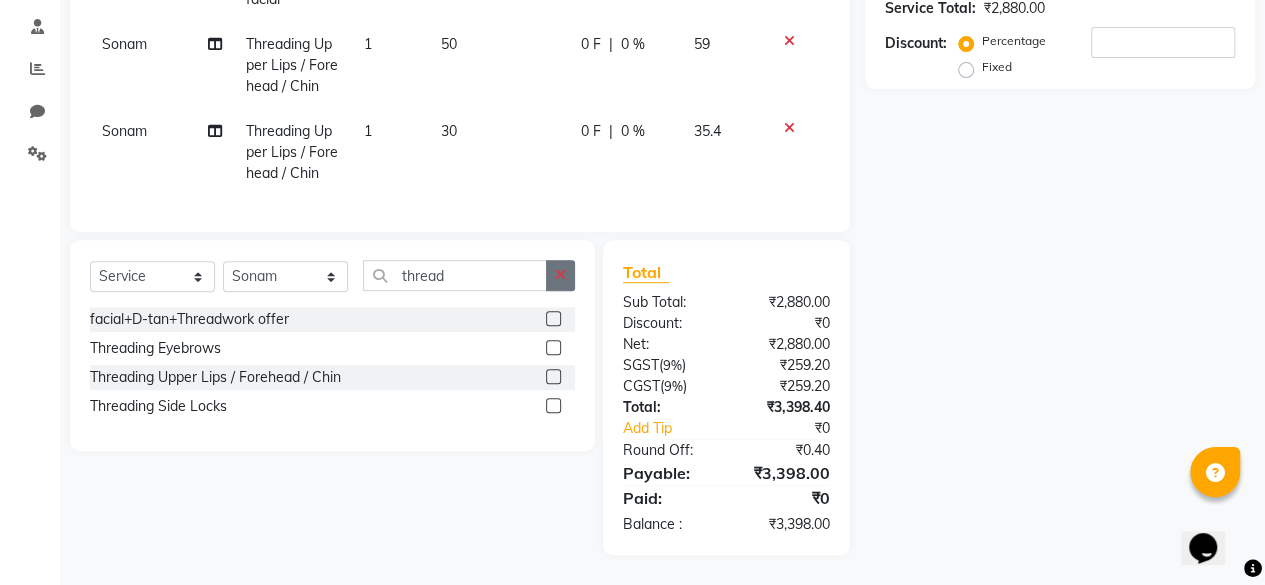 click 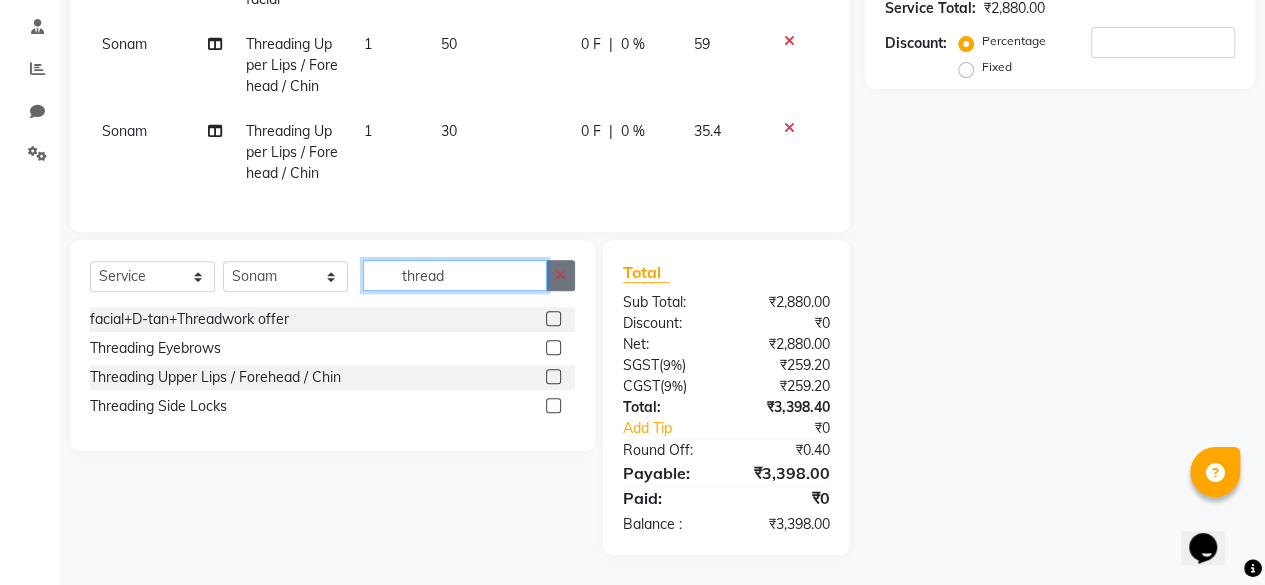 type 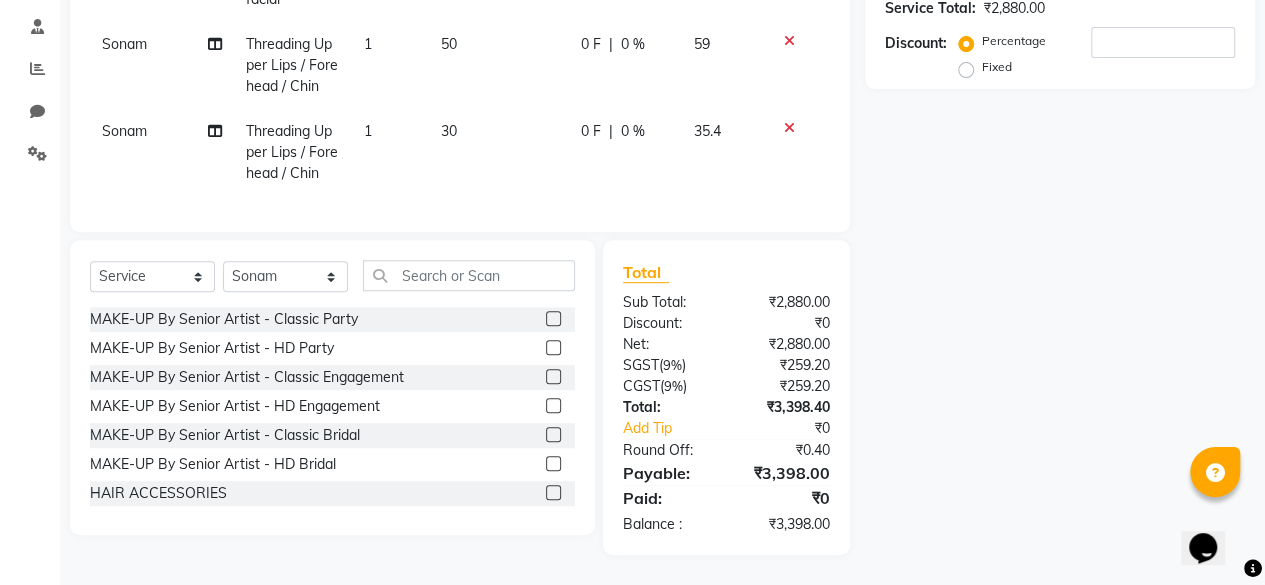 click on "Name: Membership: Total Visits: Card on file: Last Visit: Points: Service Total: ₹2,880.00 Discount: Percentage Fixed" 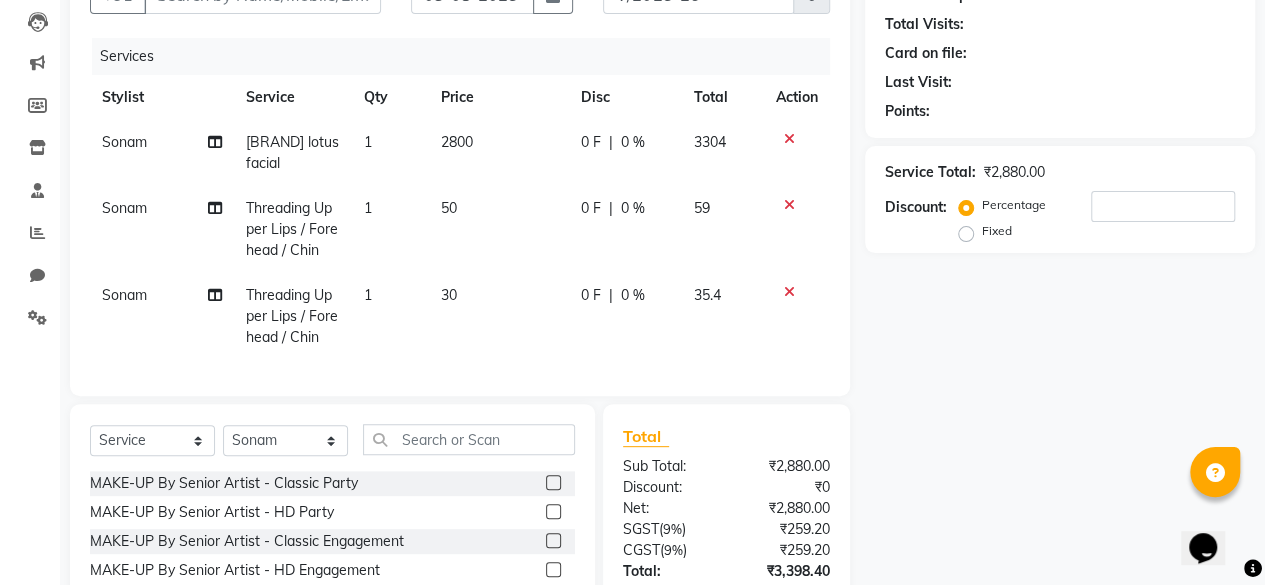 scroll, scrollTop: 0, scrollLeft: 0, axis: both 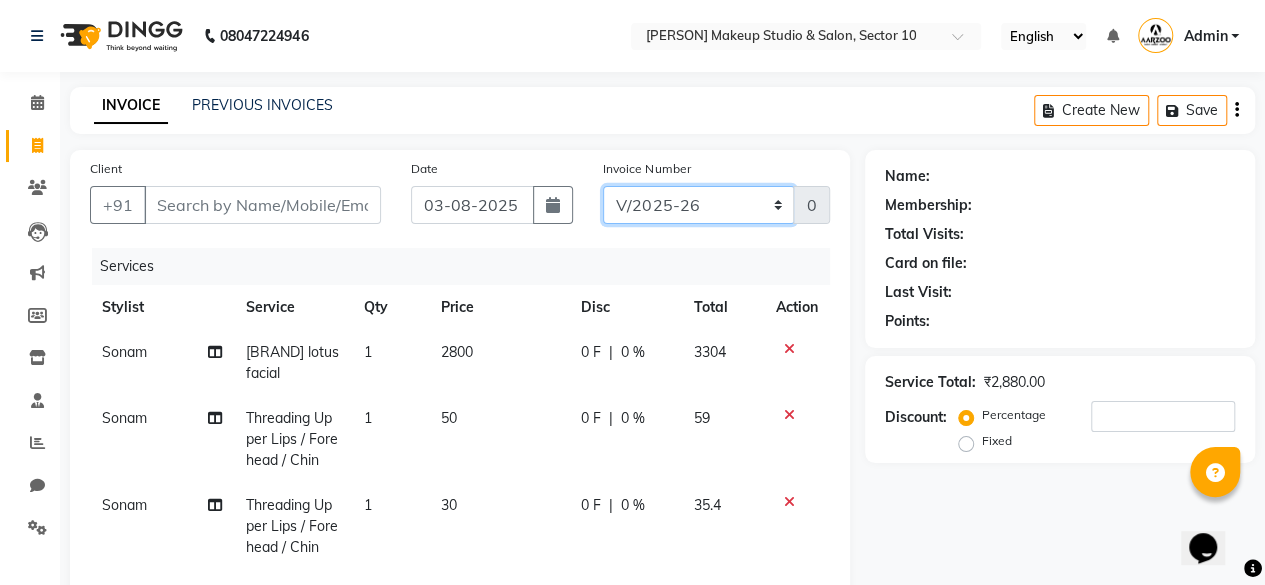 click on "[INVOICE_NUMBER]" 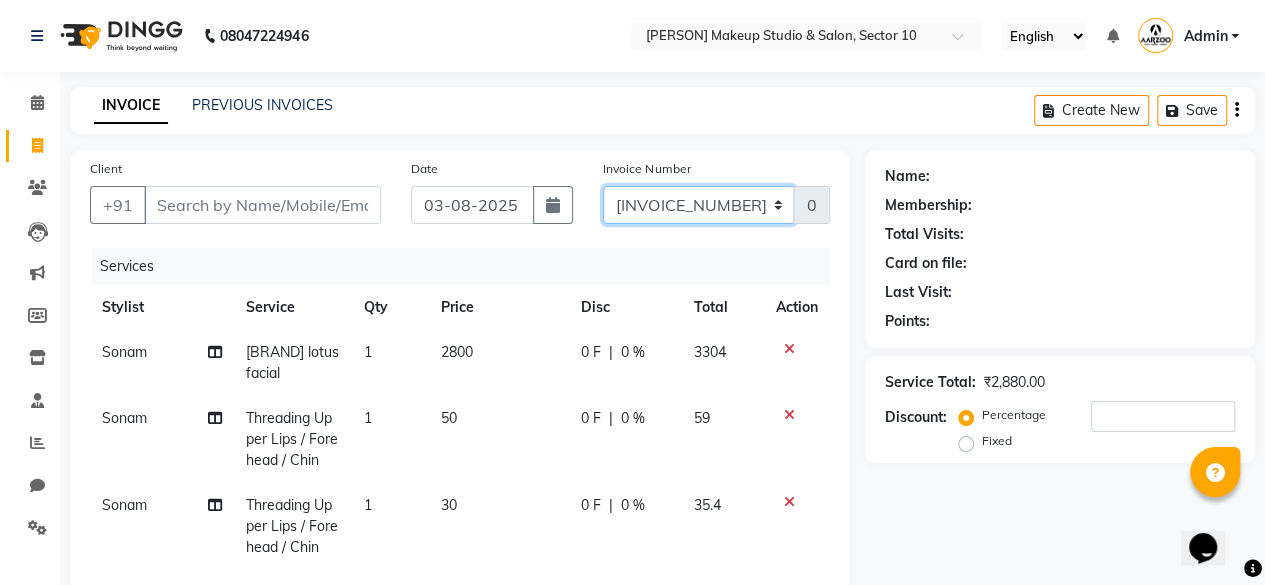 click on "[INVOICE_NUMBER]" 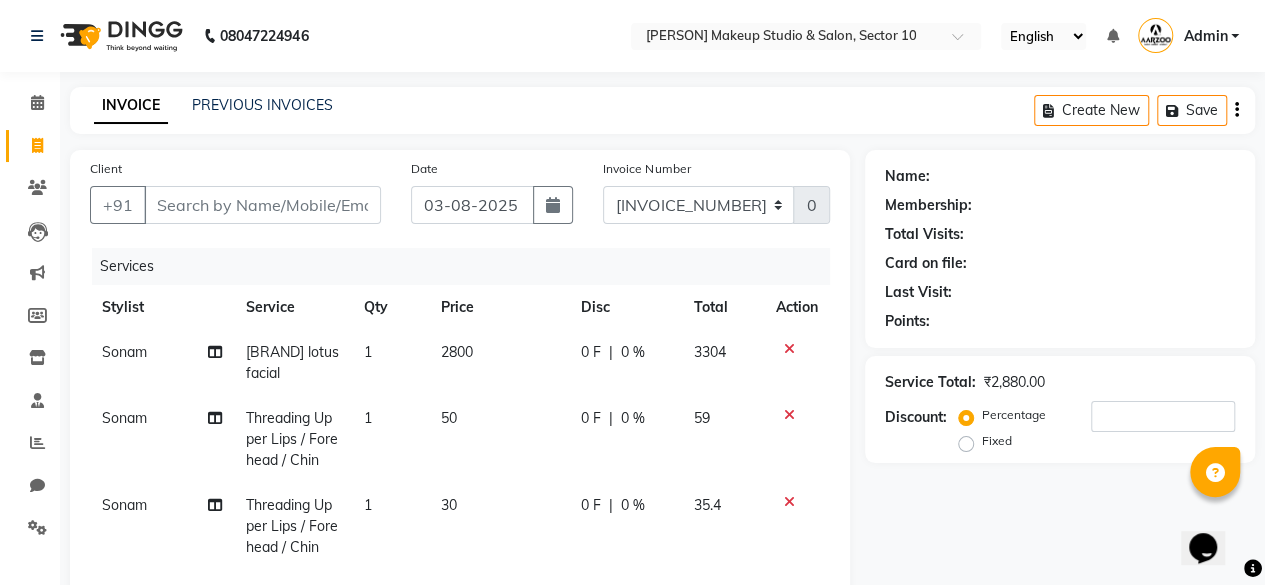 click 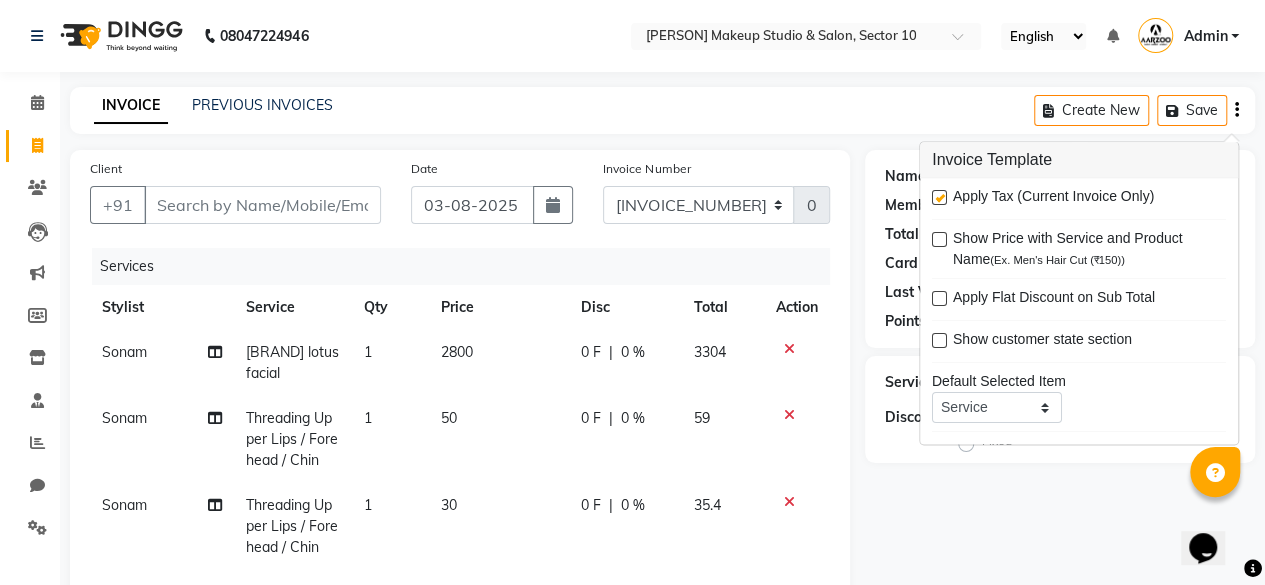 drag, startPoint x: 934, startPoint y: 197, endPoint x: 937, endPoint y: 234, distance: 37.12142 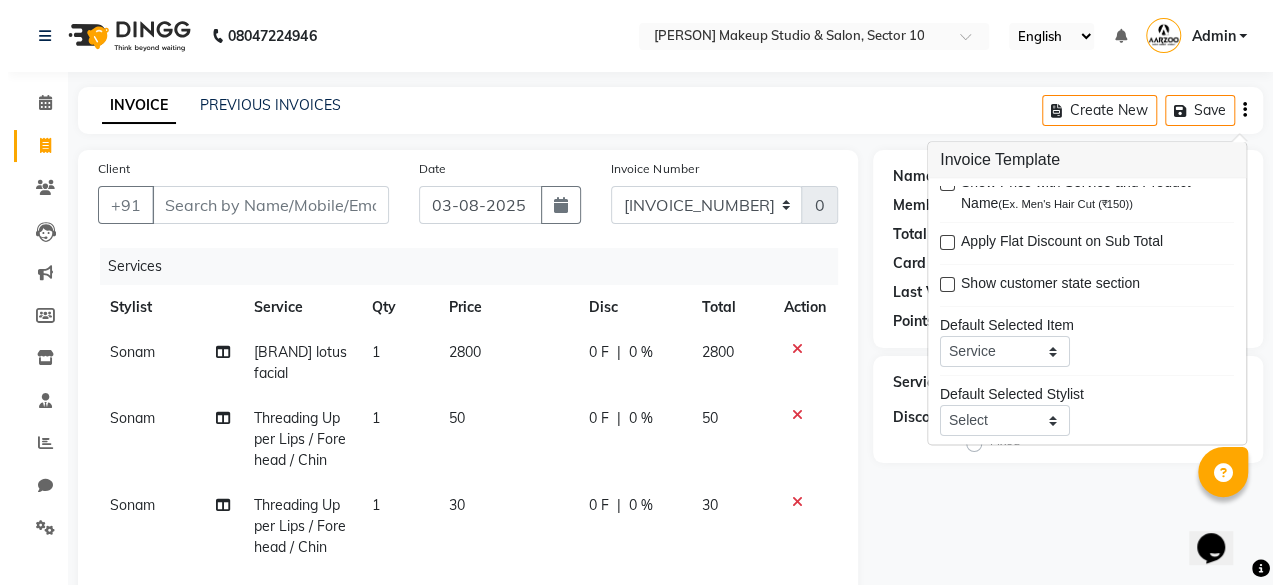 scroll, scrollTop: 96, scrollLeft: 0, axis: vertical 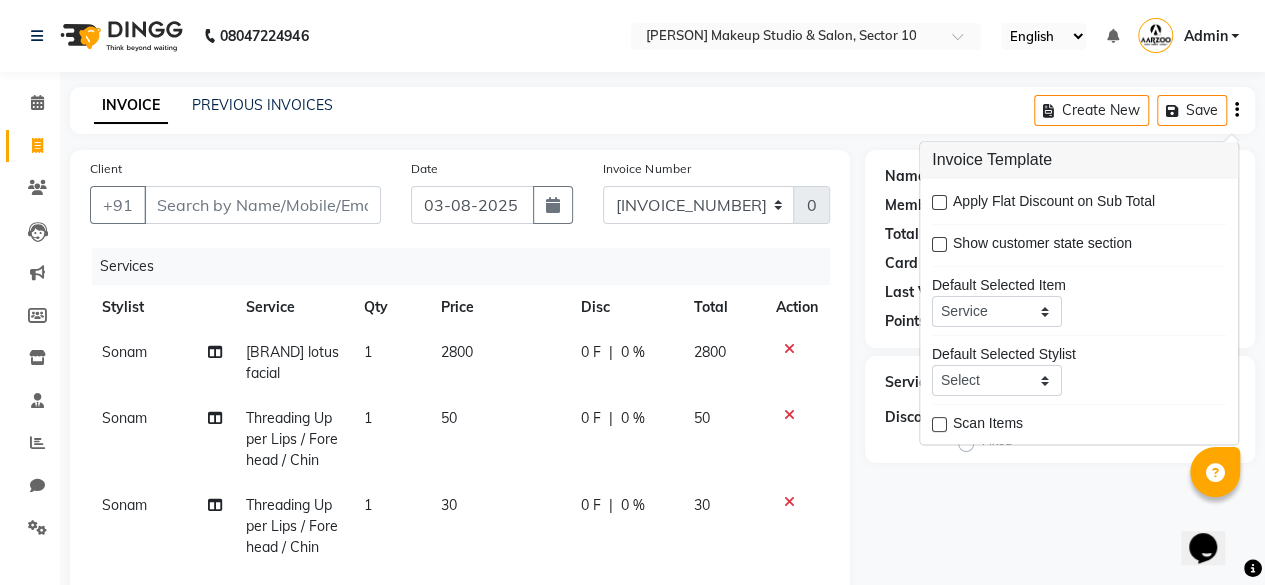 click on "Name: Membership: Total Visits: Card on file: Last Visit: Points: Service Total: ₹2,880.00 Discount: Percentage Fixed" 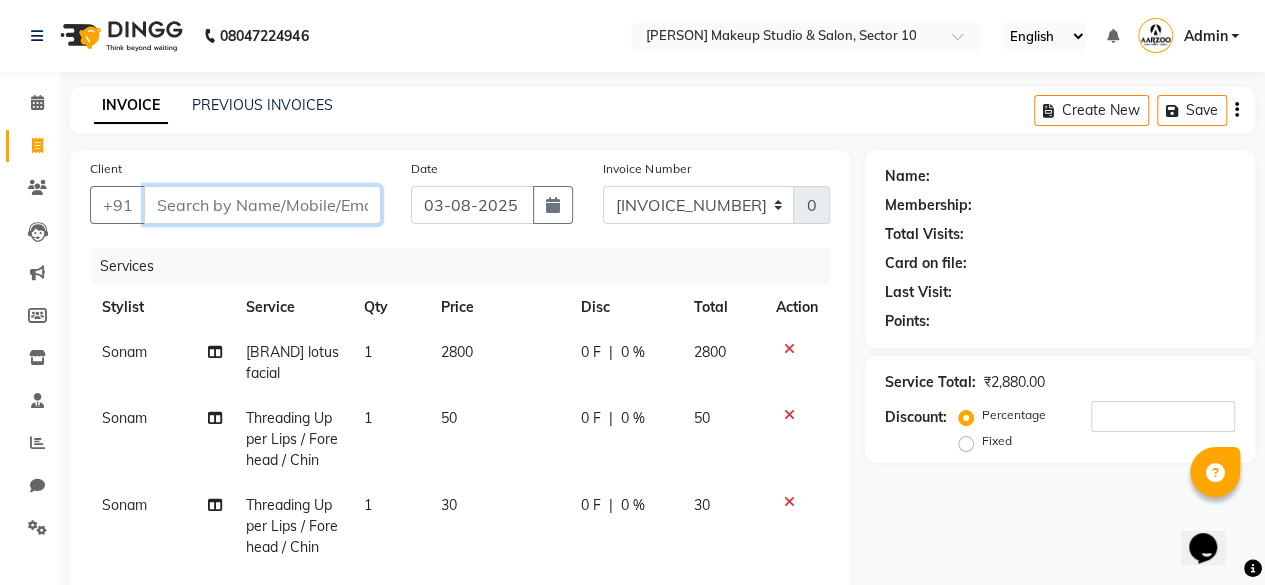 click on "Client" at bounding box center (262, 205) 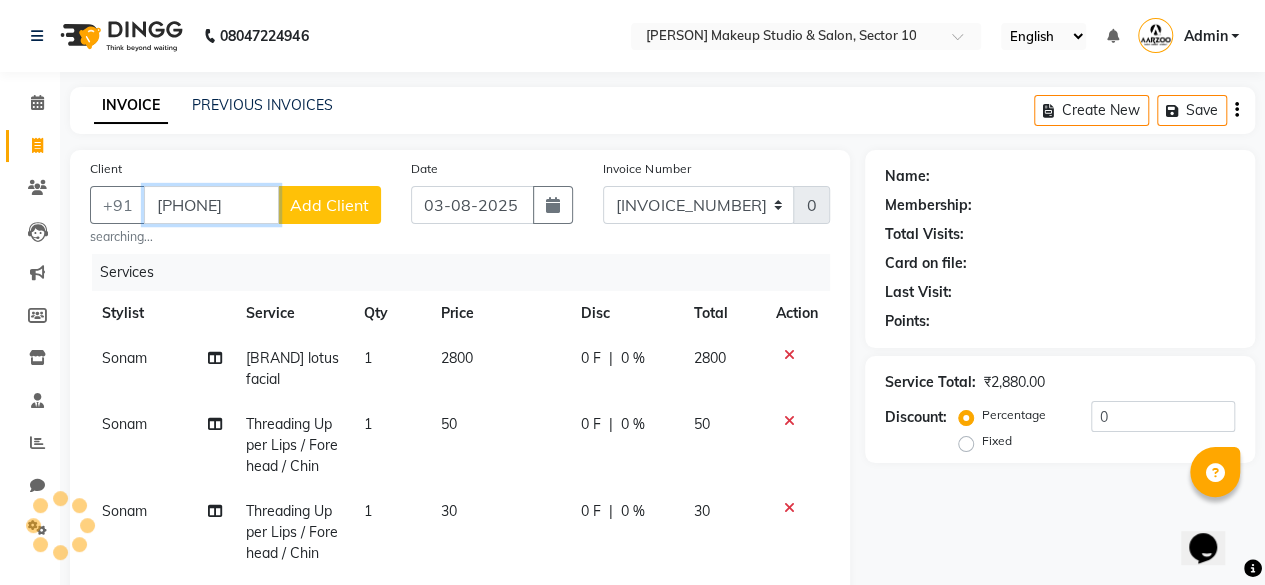 type on "[PHONE]" 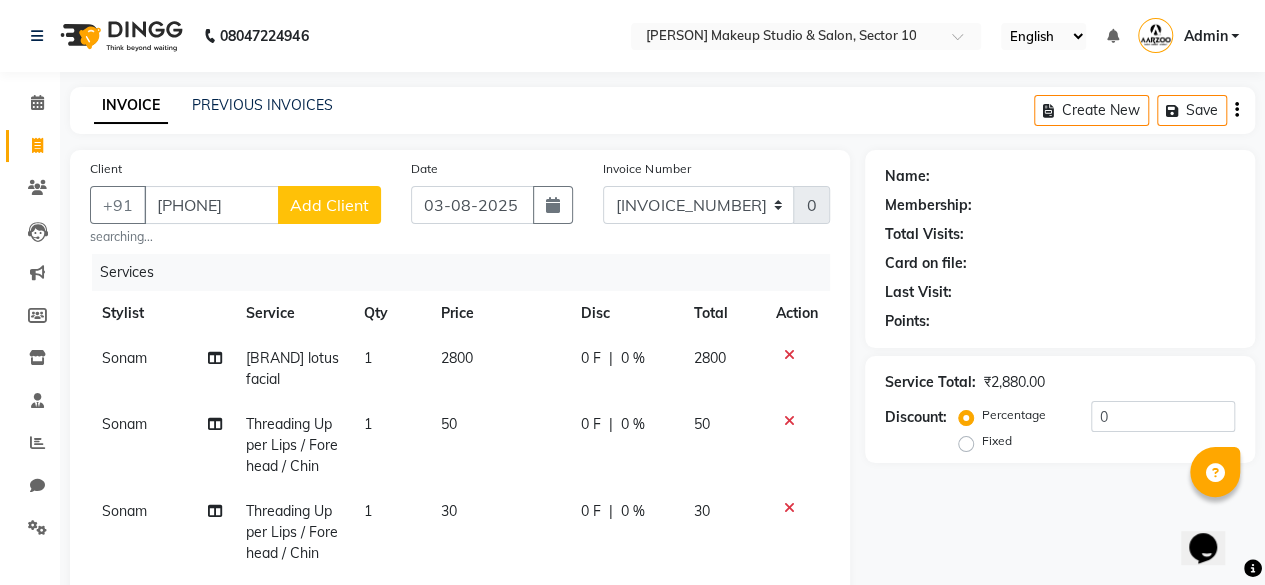 click on "Add Client" 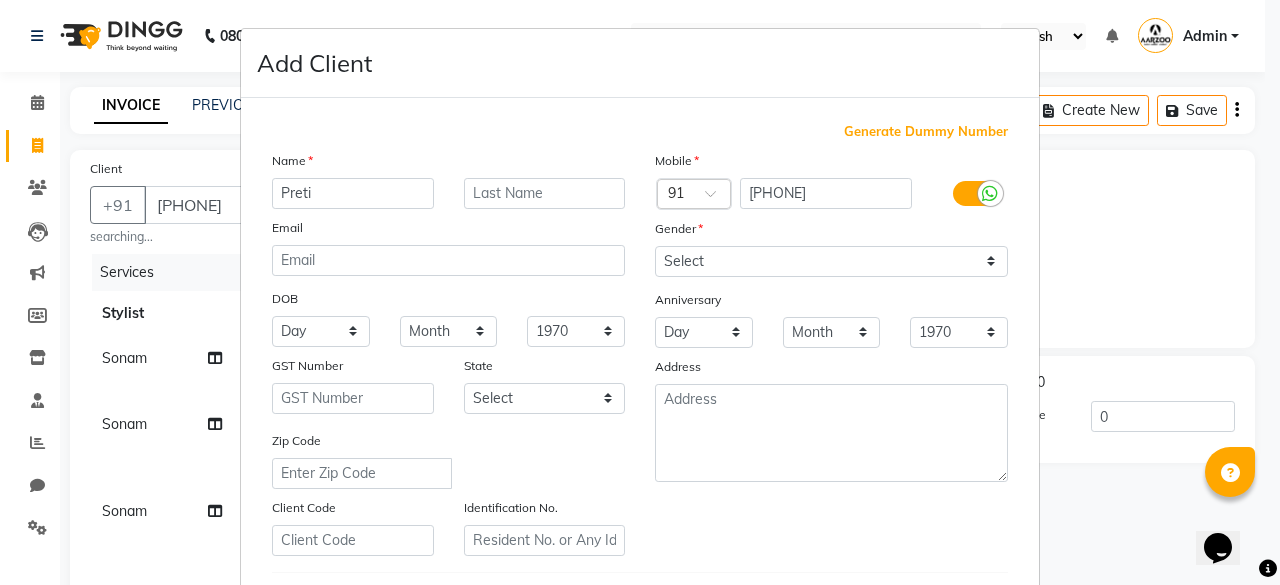 type on "Preti" 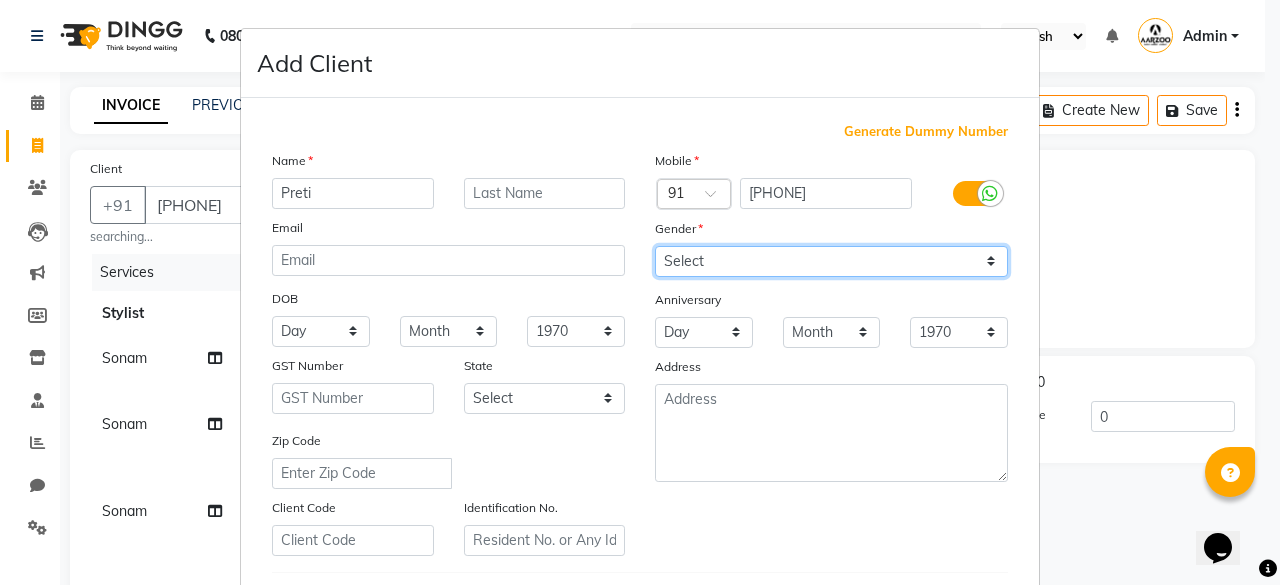 drag, startPoint x: 873, startPoint y: 258, endPoint x: 854, endPoint y: 273, distance: 24.207438 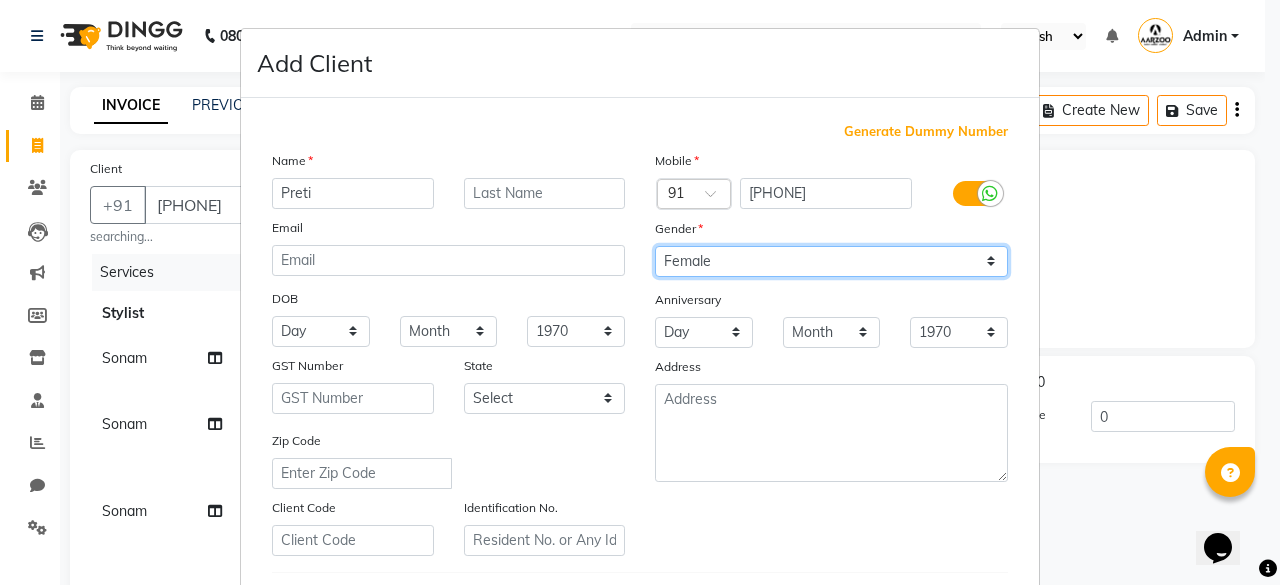 click on "Select Male Female Other Prefer Not To Say" at bounding box center [831, 261] 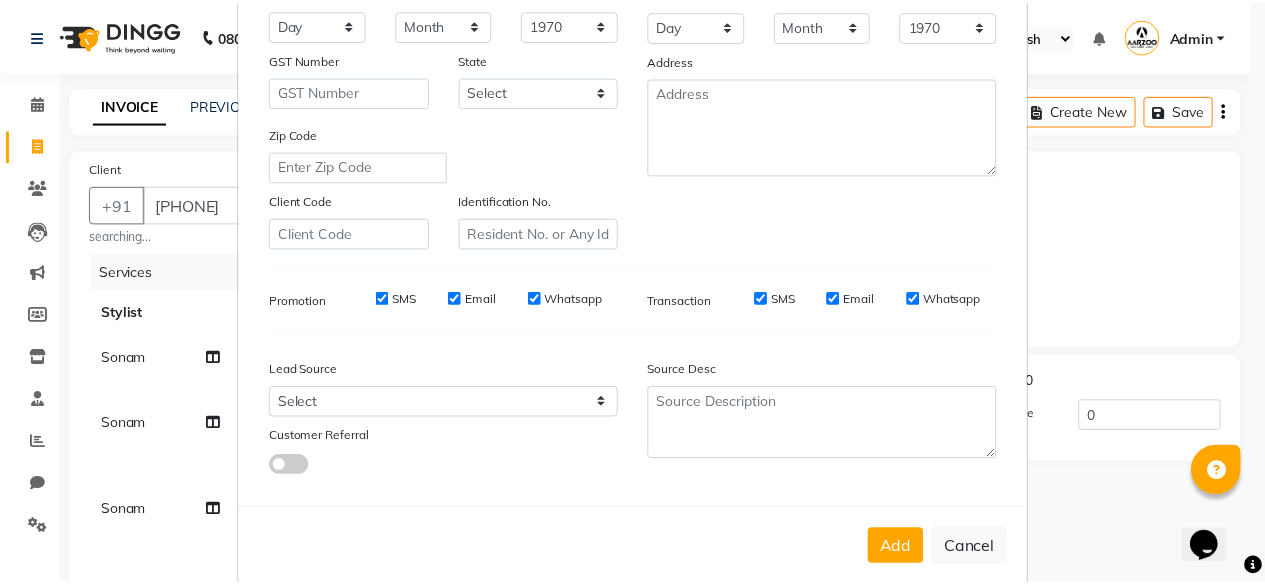 scroll, scrollTop: 334, scrollLeft: 0, axis: vertical 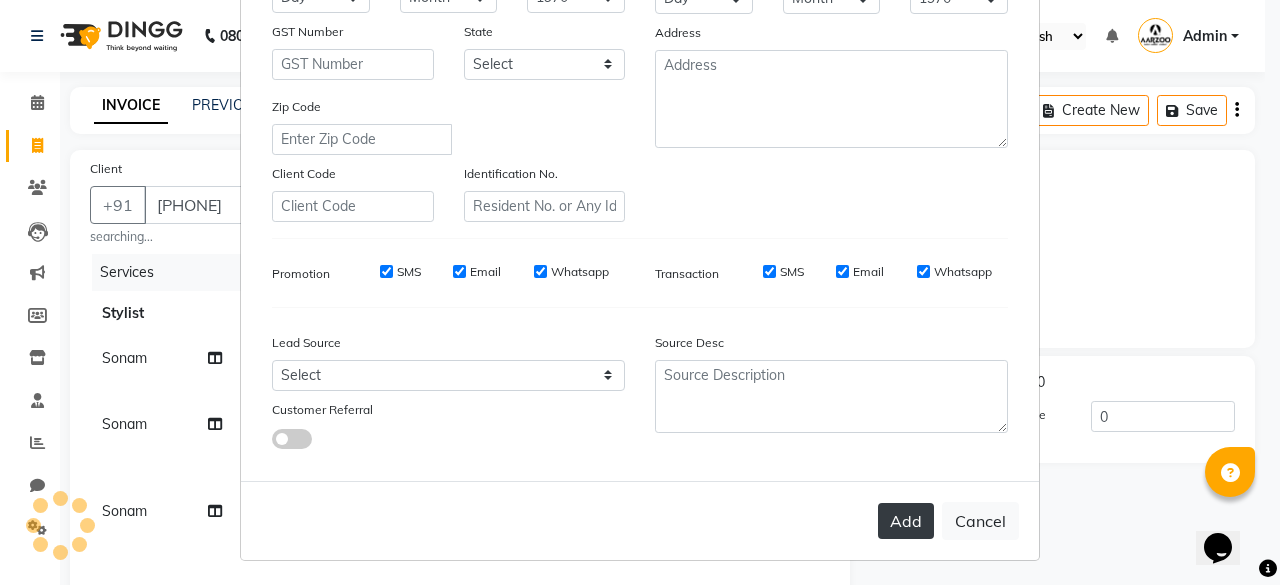 click on "Add" at bounding box center (906, 521) 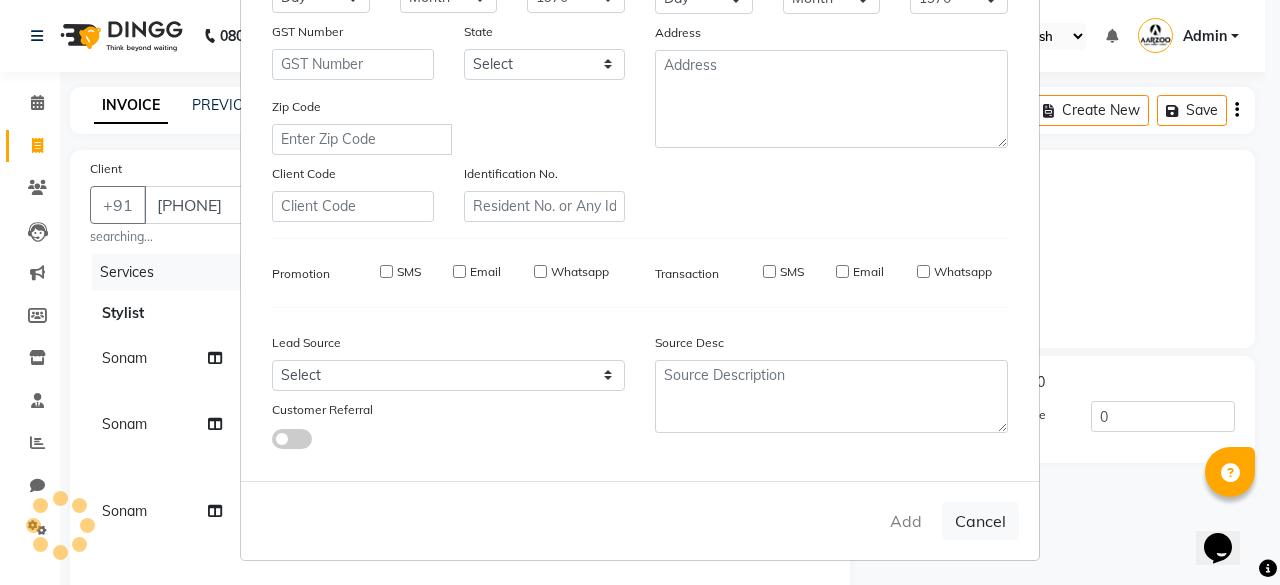 type 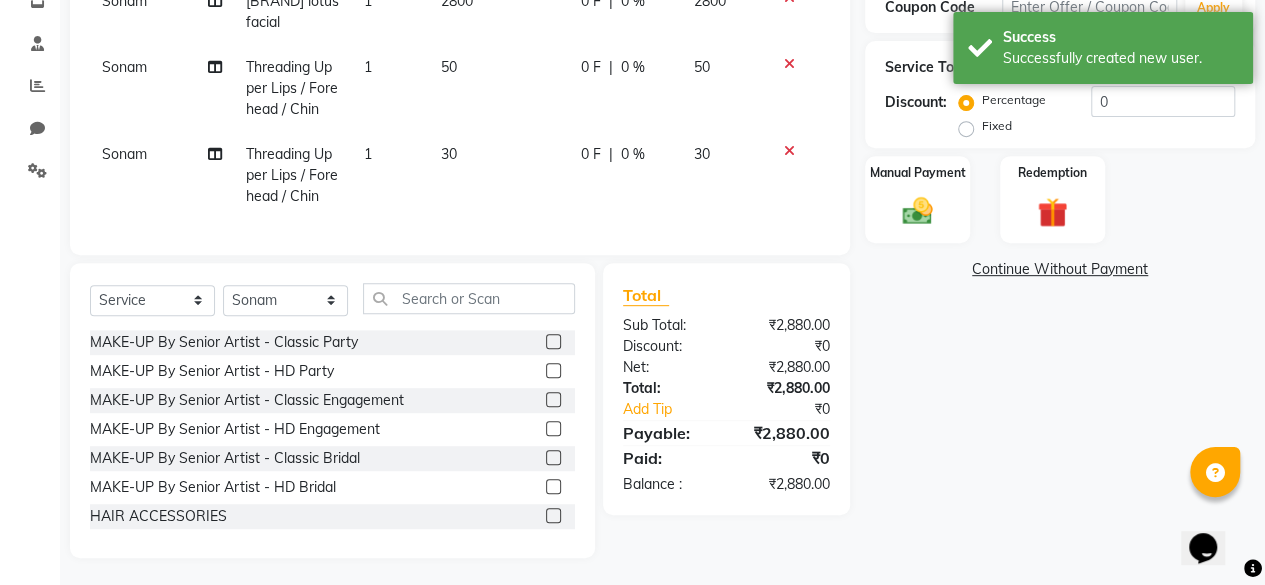scroll, scrollTop: 374, scrollLeft: 0, axis: vertical 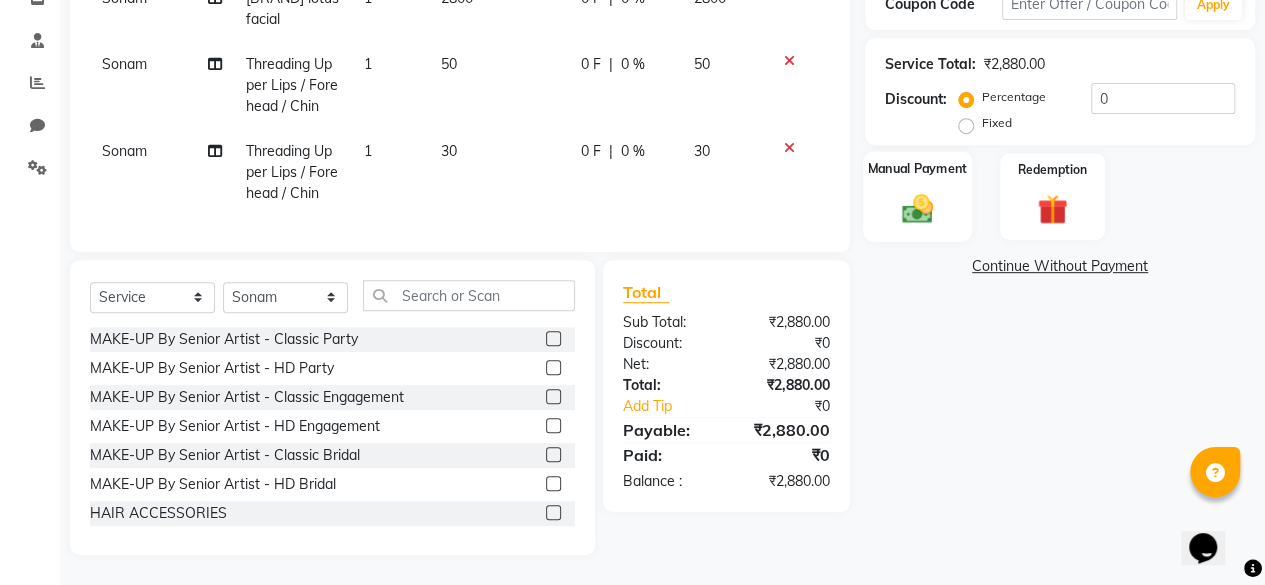 click 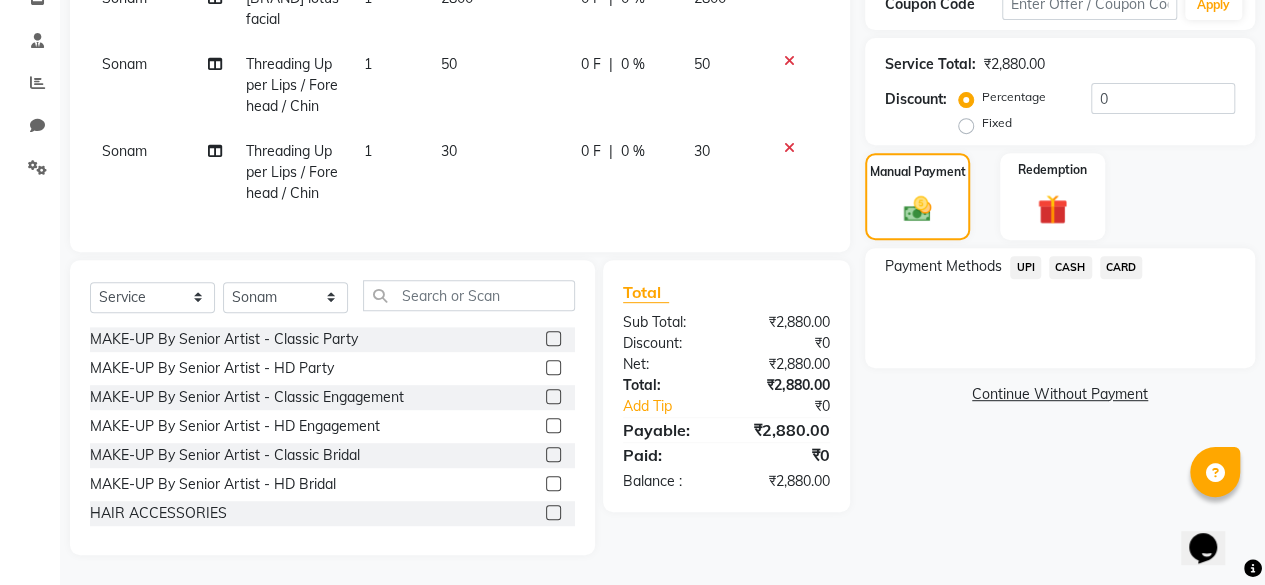 click on "CASH" 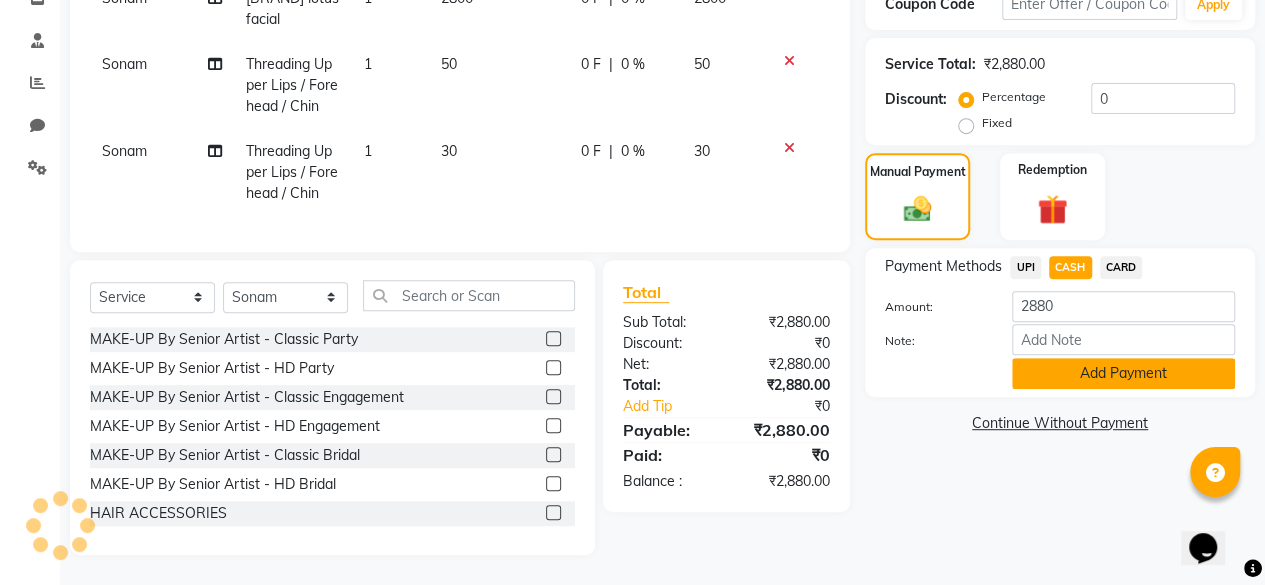 click on "Add Payment" 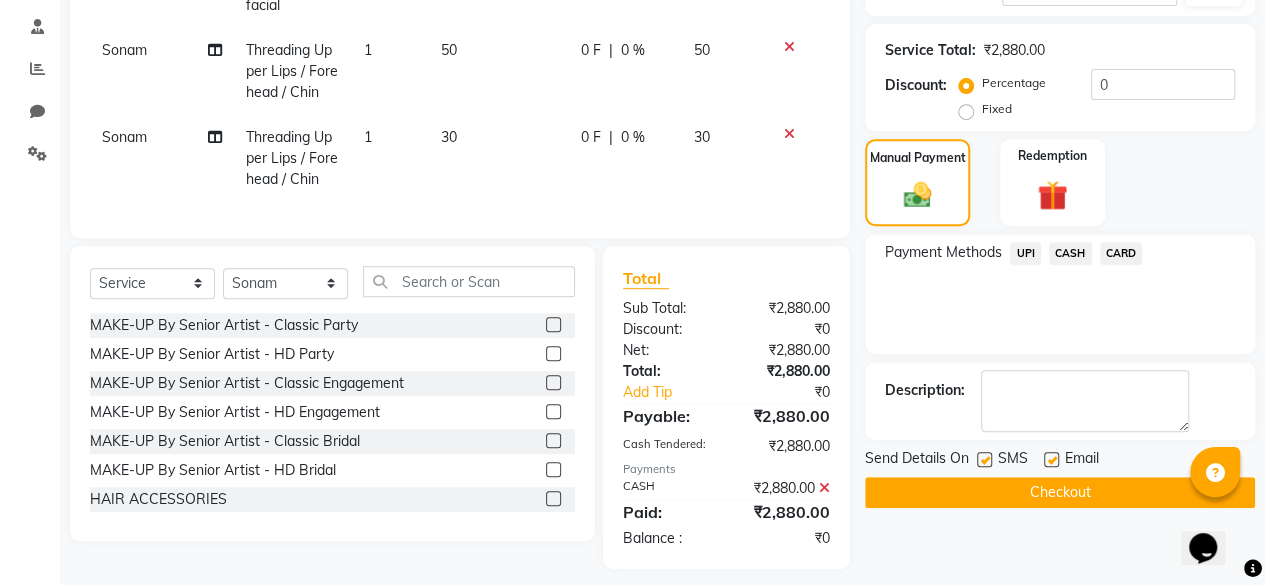 click 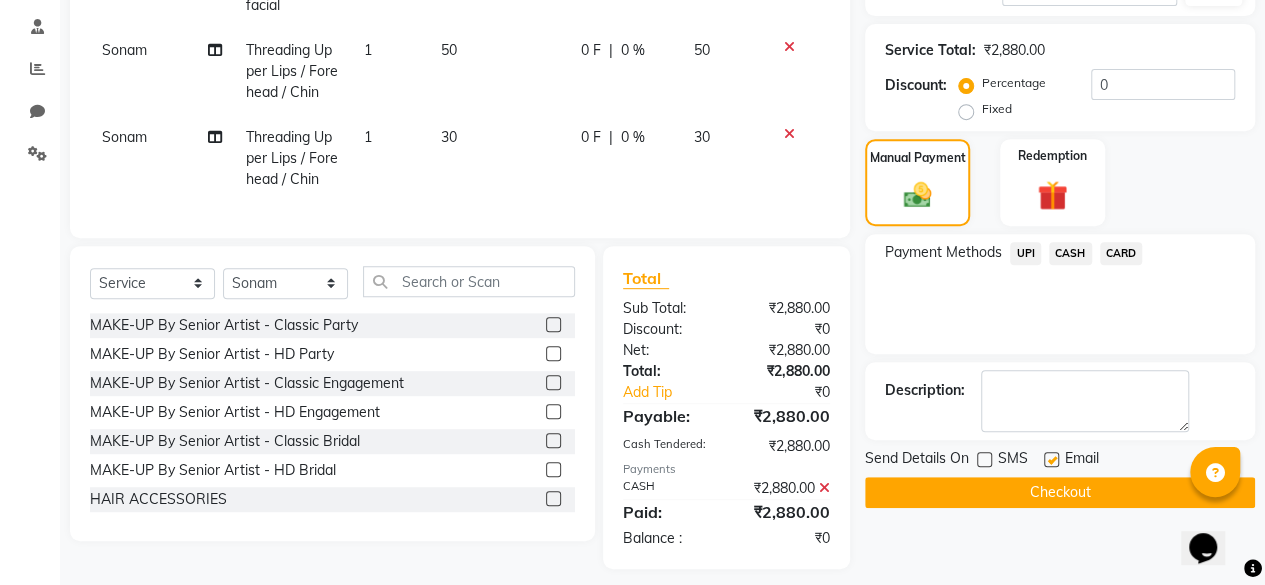 click 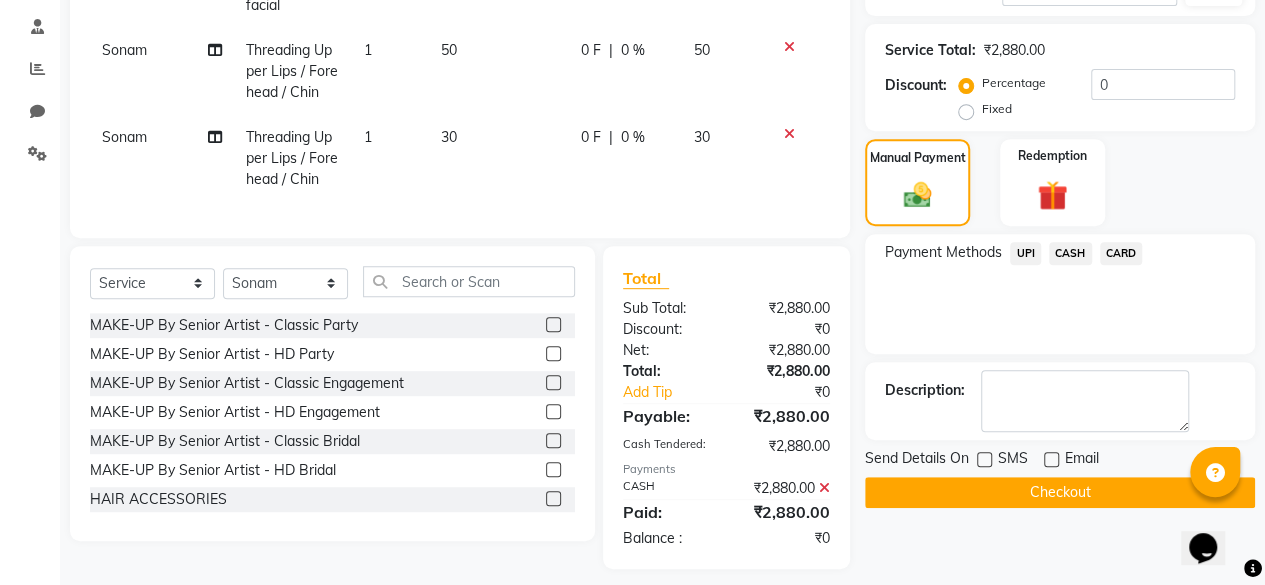 click on "Checkout" 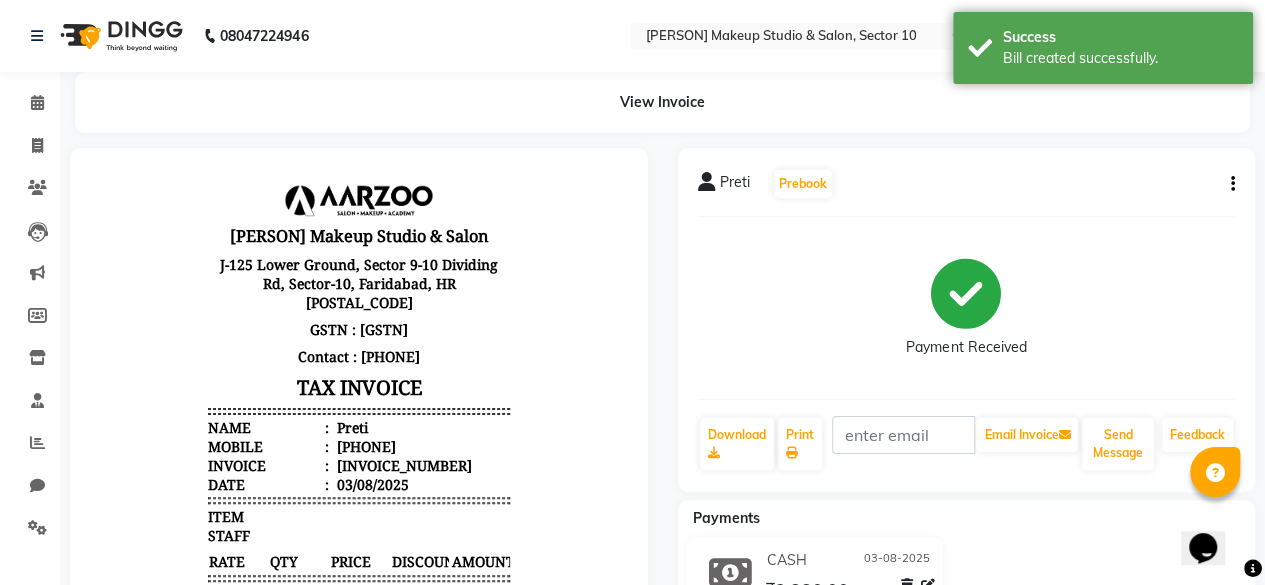 scroll, scrollTop: 0, scrollLeft: 0, axis: both 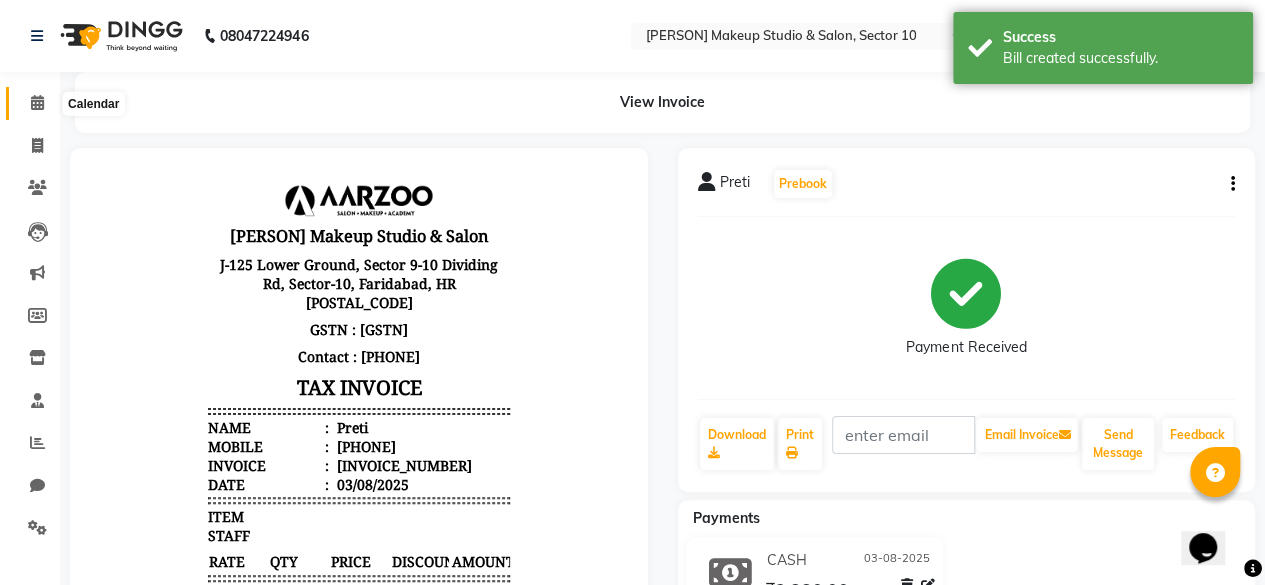 click 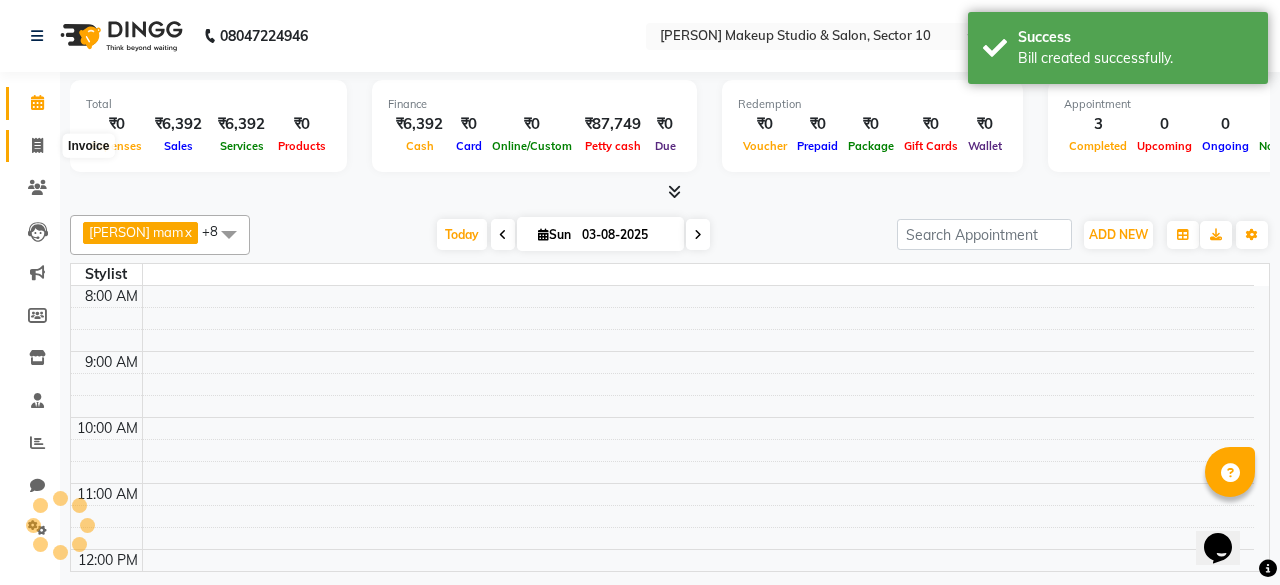click 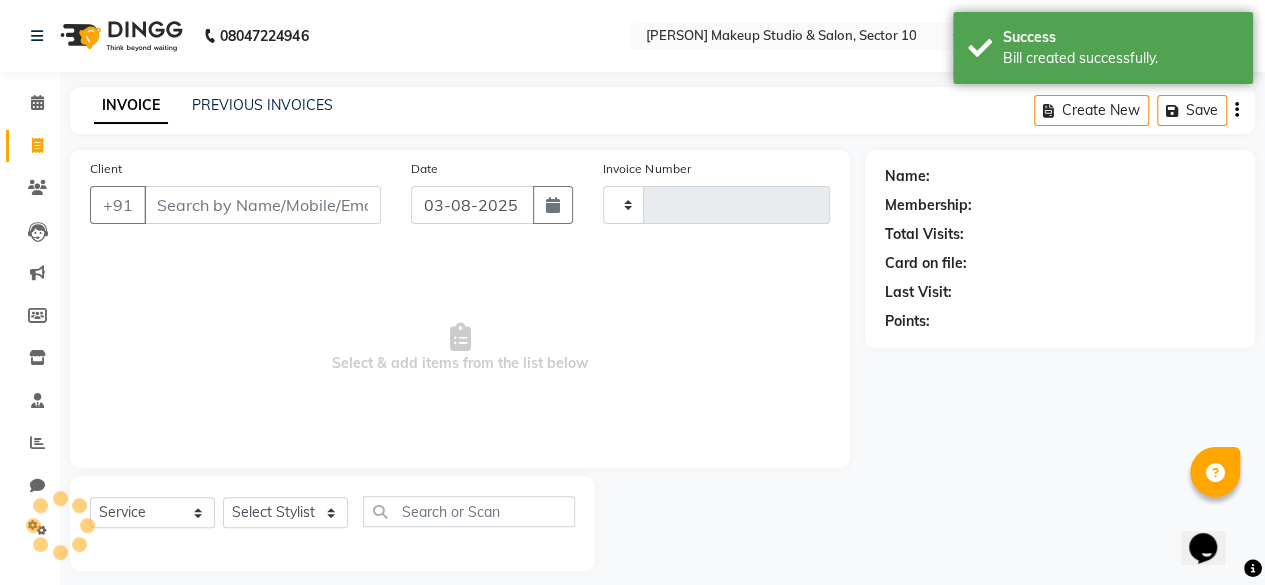 type on "0073" 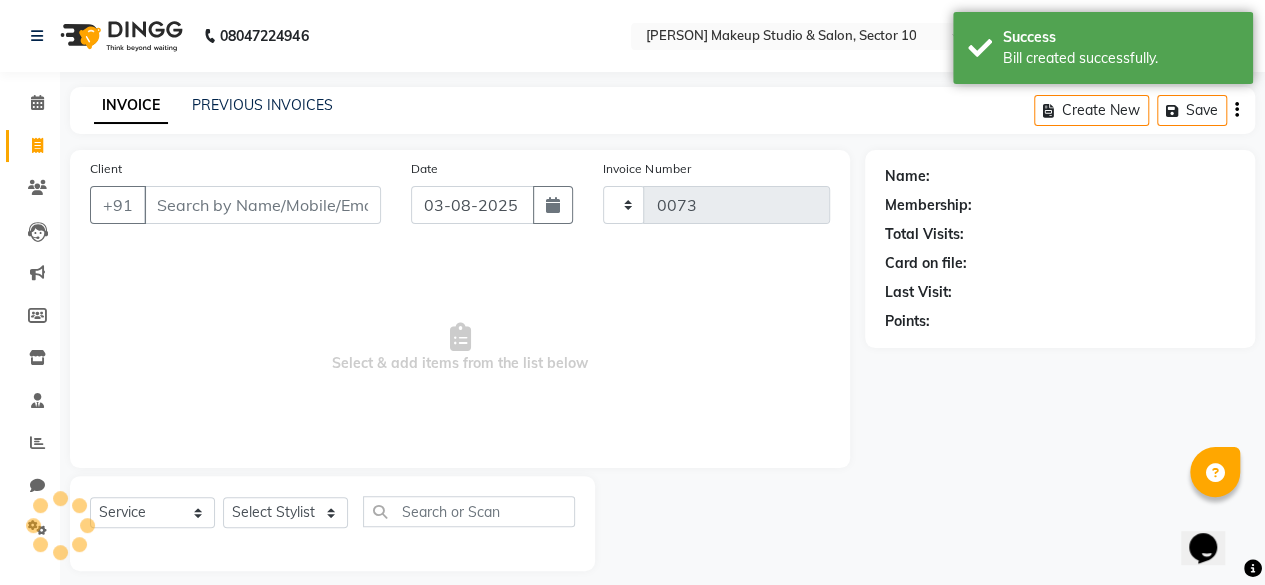 select on "6943" 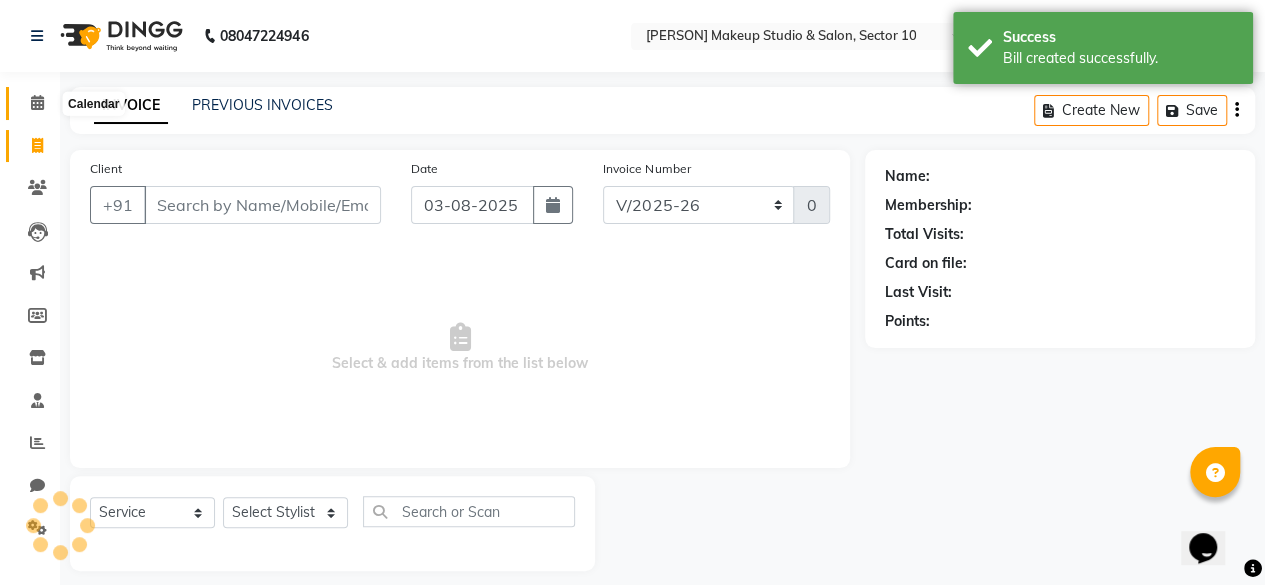 click 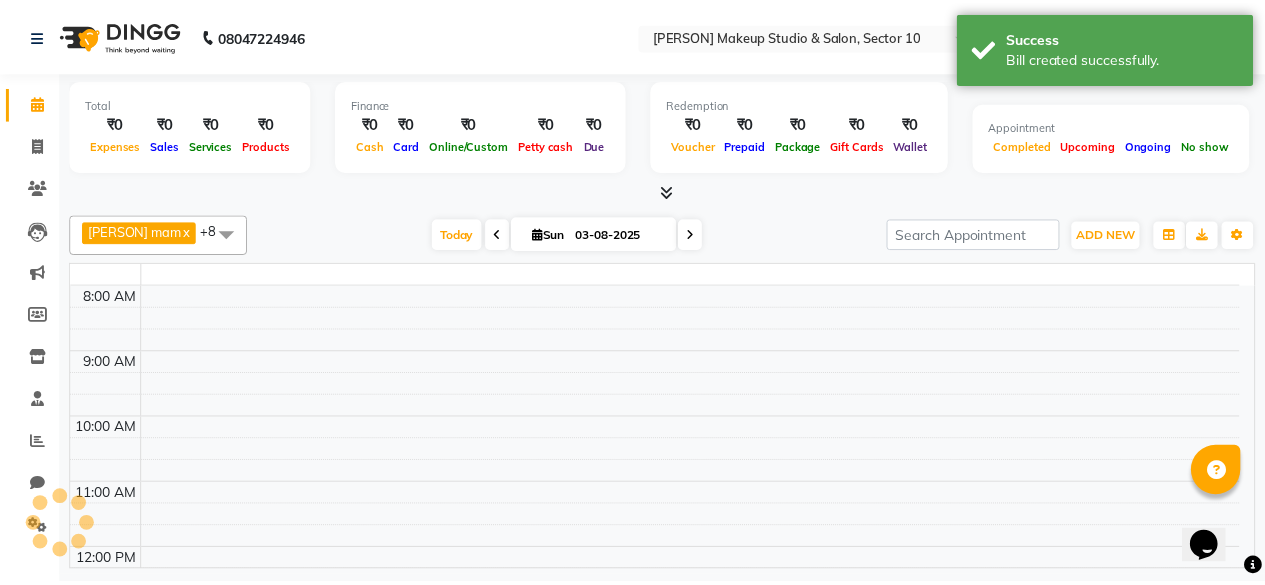 scroll, scrollTop: 0, scrollLeft: 0, axis: both 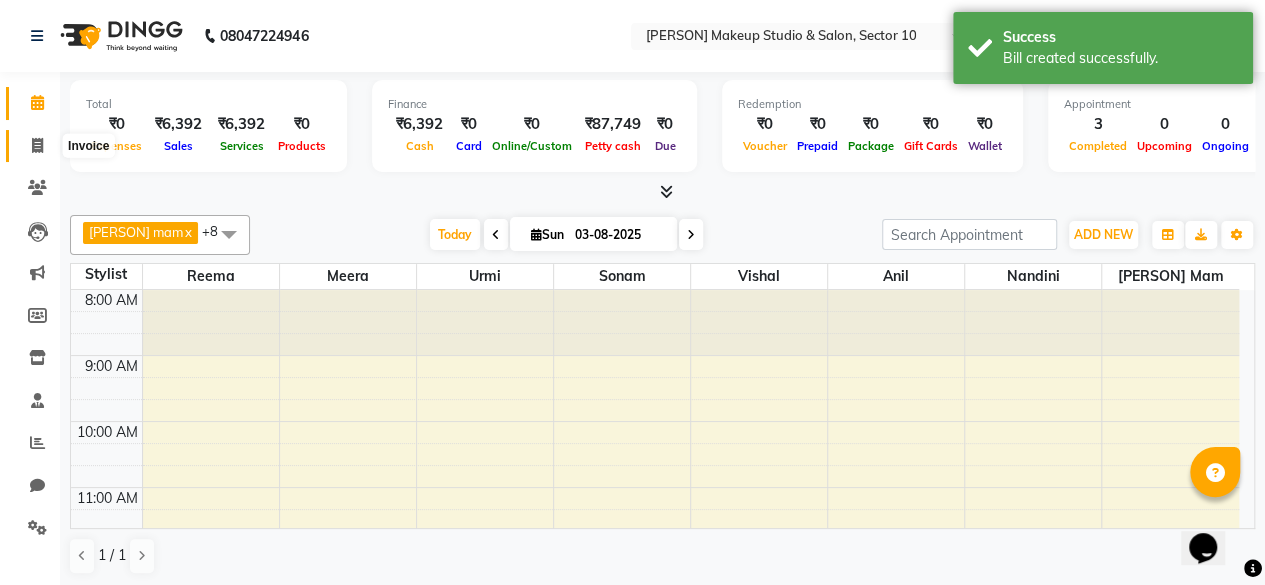 click 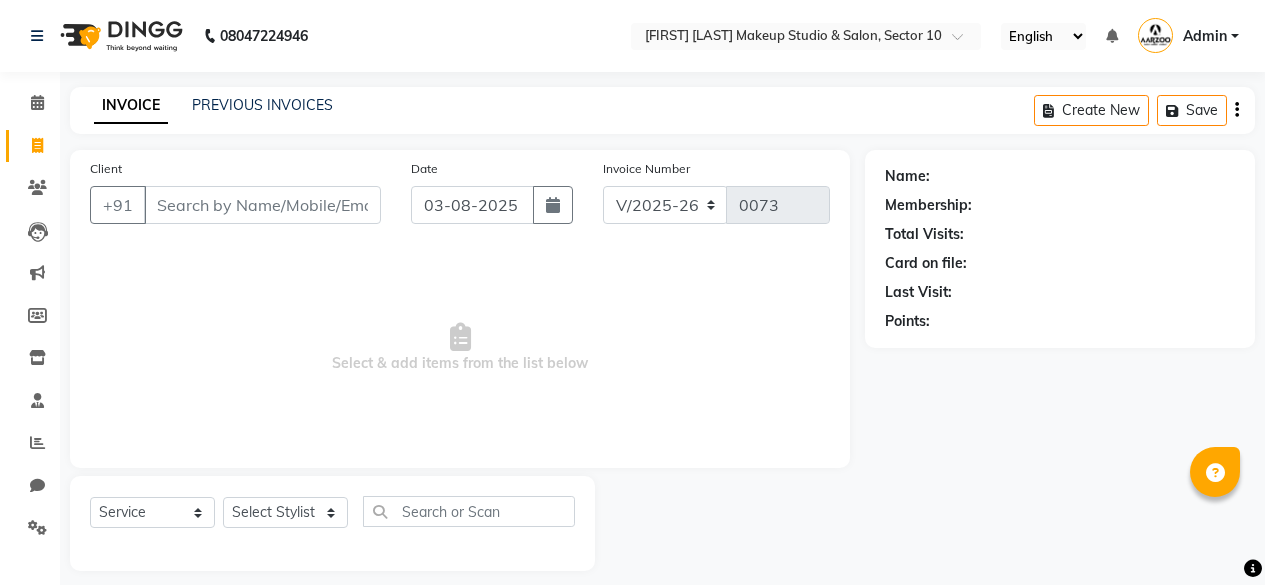 select on "6943" 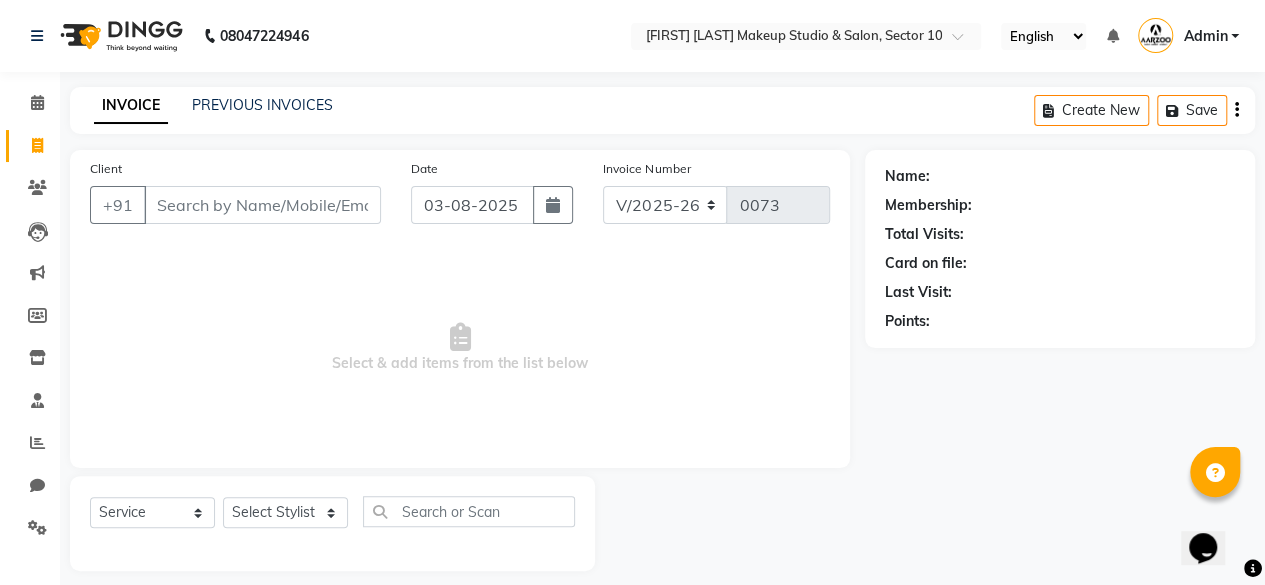scroll, scrollTop: 0, scrollLeft: 0, axis: both 